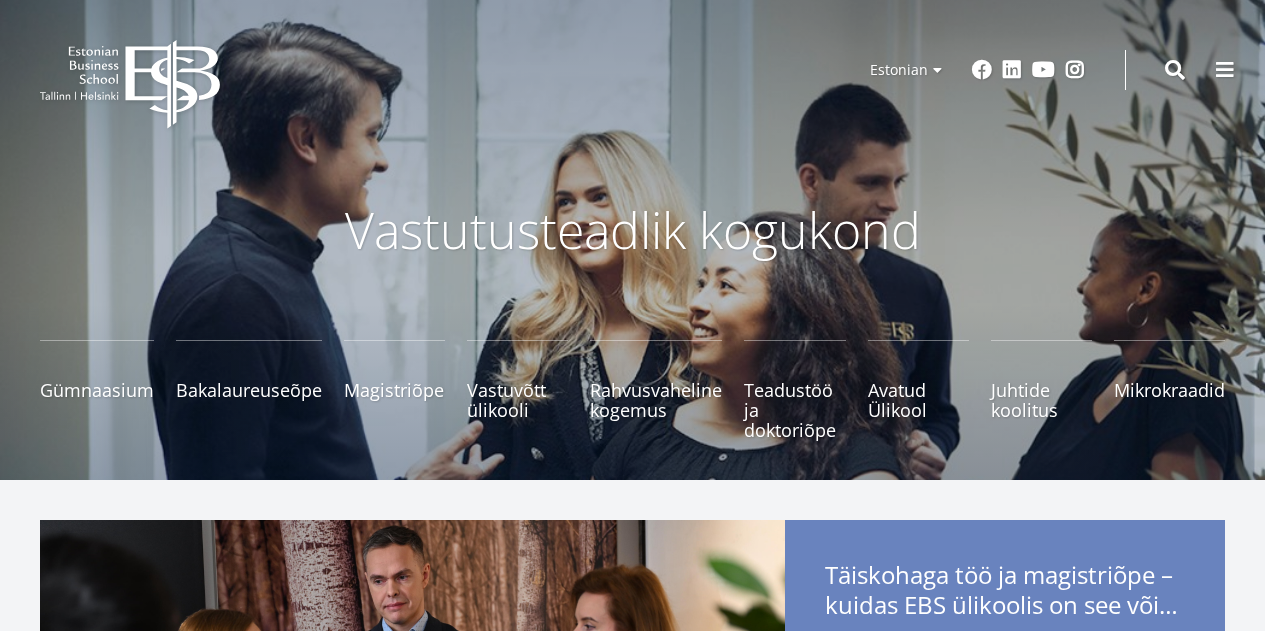 scroll, scrollTop: 0, scrollLeft: 0, axis: both 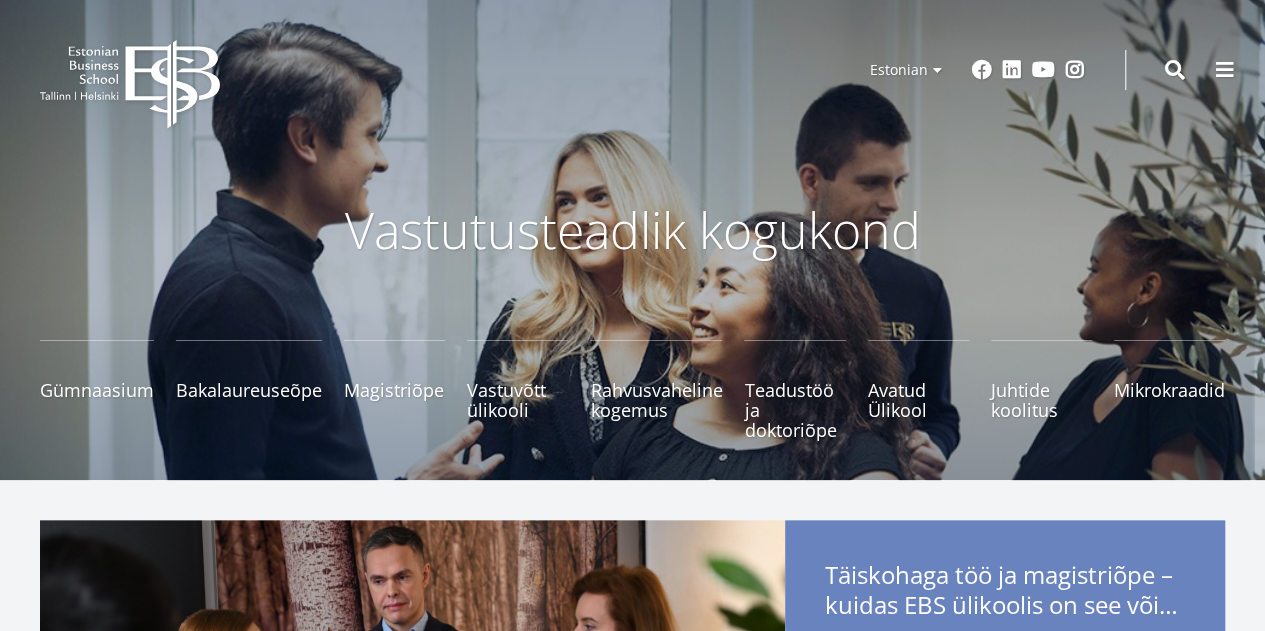click on "EBS Logo
Created with Sketch.
Kasutaja konto menüü
Admin
Estonian Estonian English        Russian
English Estonian English        Russian
Social Links
Facebook
Linkedin
Youtube
Instagram" at bounding box center [632, 70] 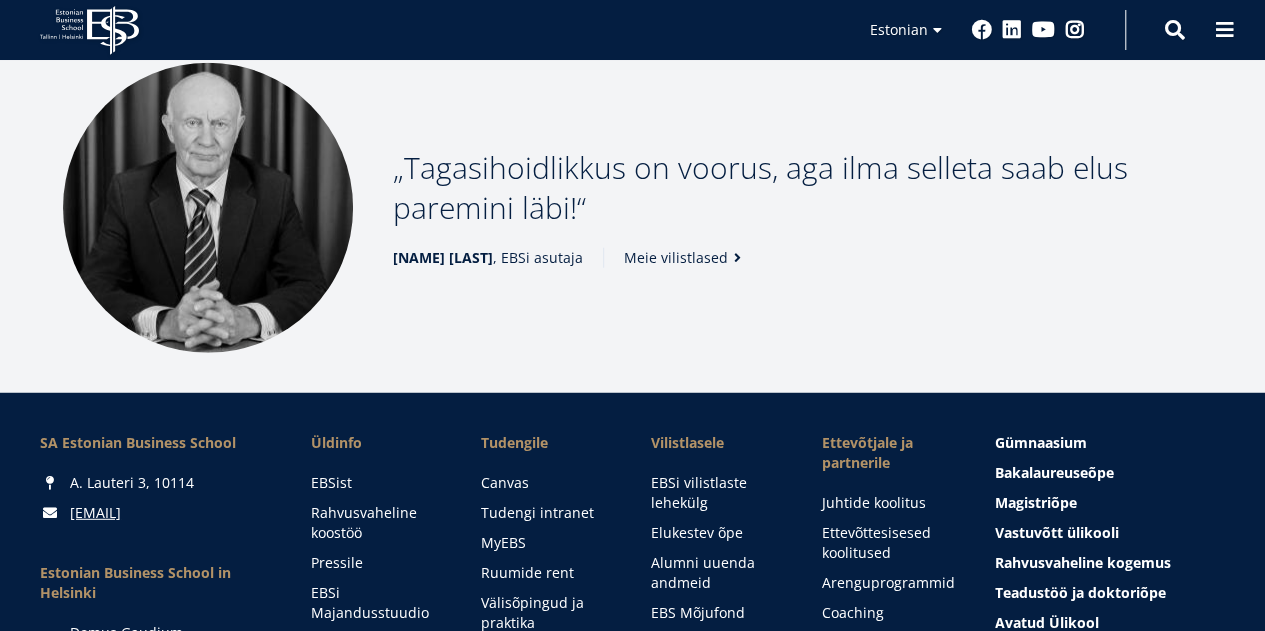 scroll, scrollTop: 2501, scrollLeft: 0, axis: vertical 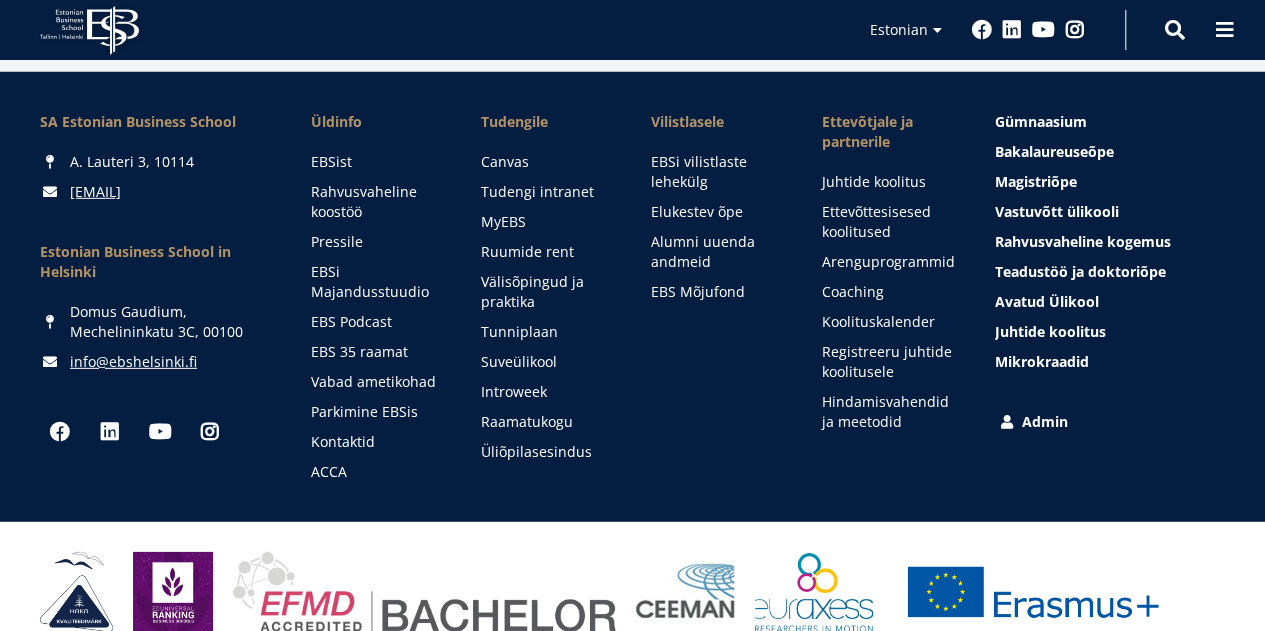 click on "Admin" at bounding box center [1112, 422] 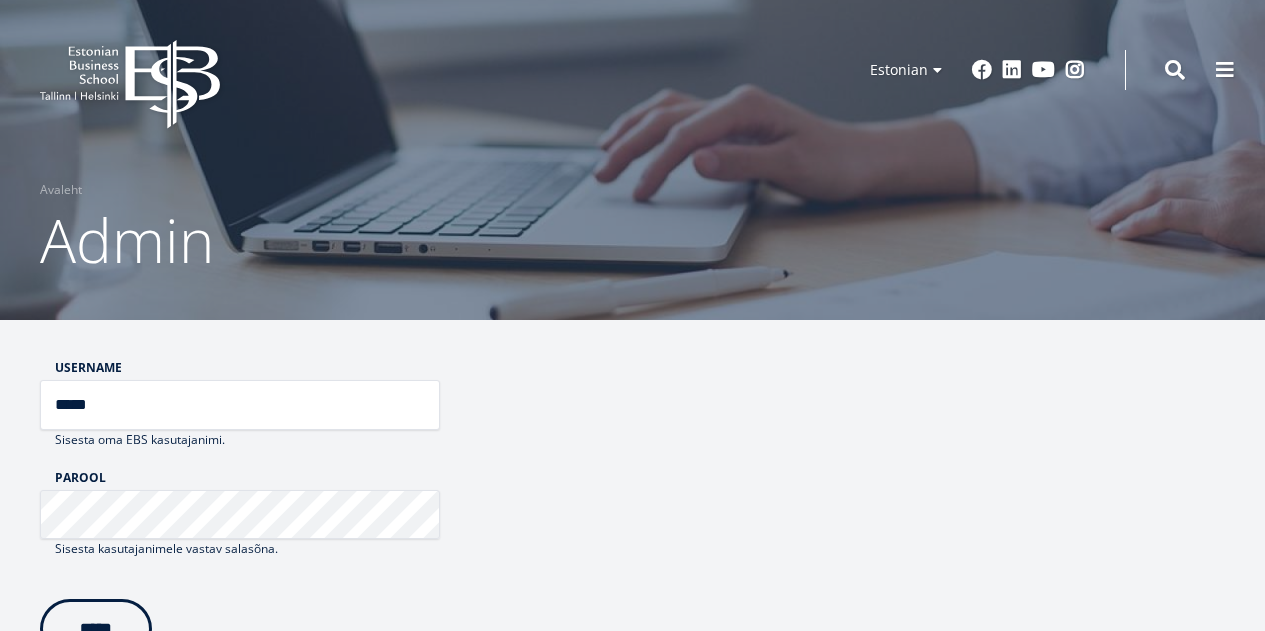 scroll, scrollTop: 0, scrollLeft: 0, axis: both 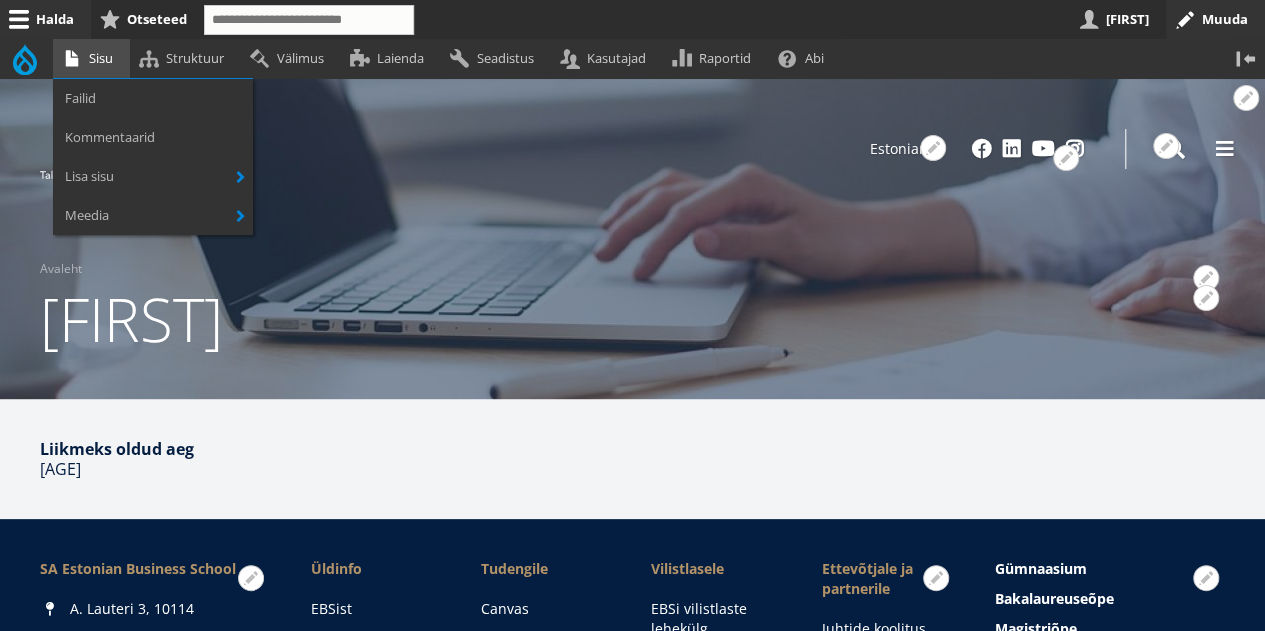 click on "Sisu" at bounding box center [91, 58] 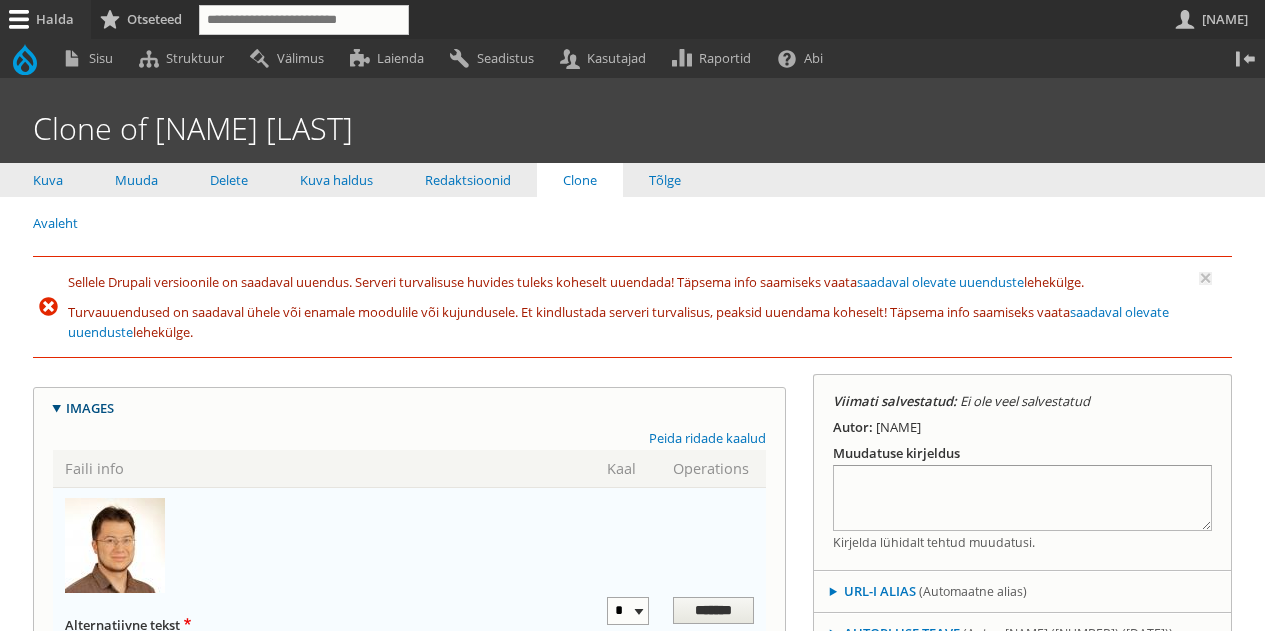 scroll, scrollTop: 0, scrollLeft: 0, axis: both 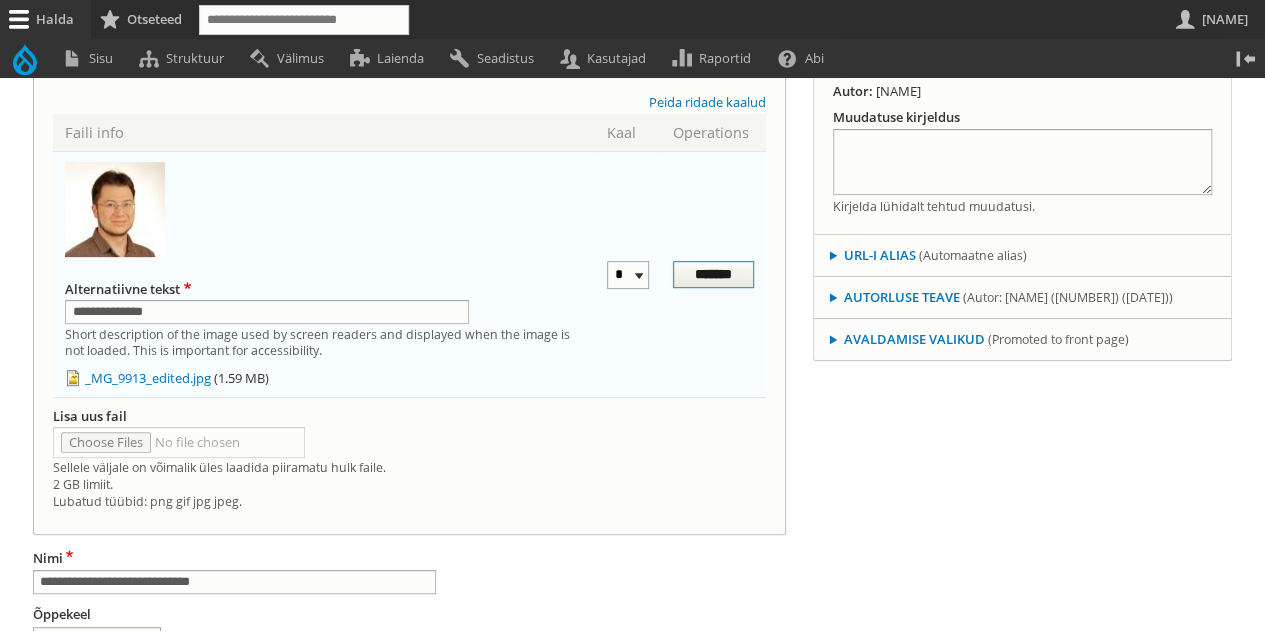 click on "*******" at bounding box center (713, 275) 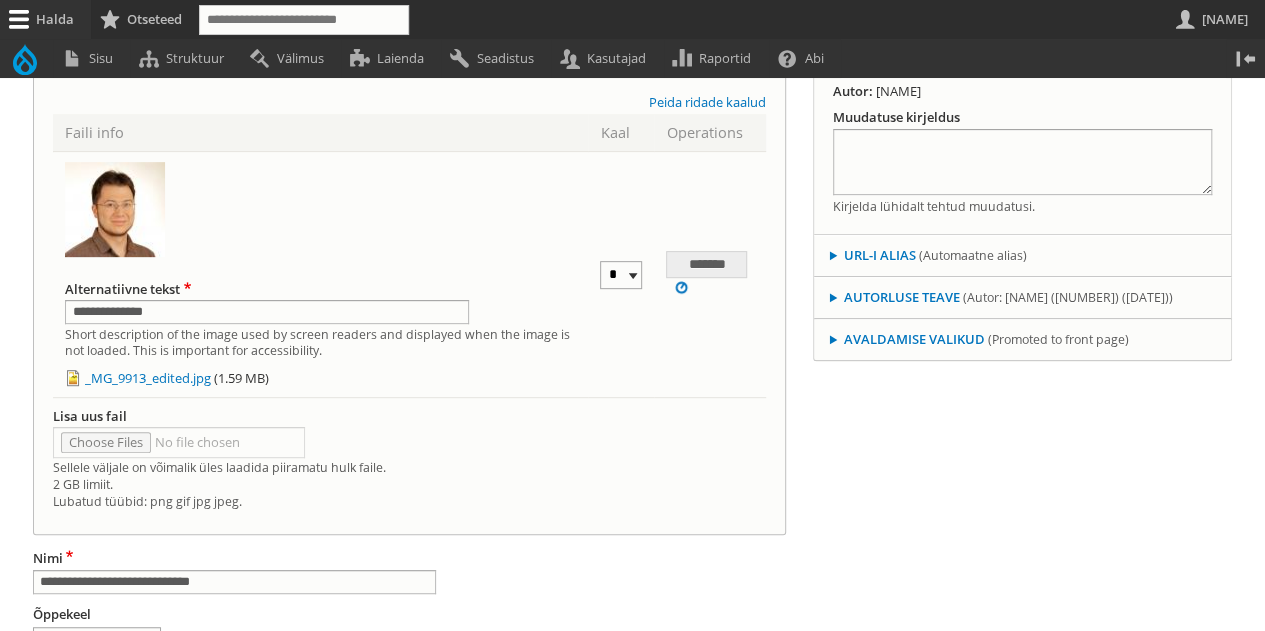 scroll, scrollTop: 58, scrollLeft: 0, axis: vertical 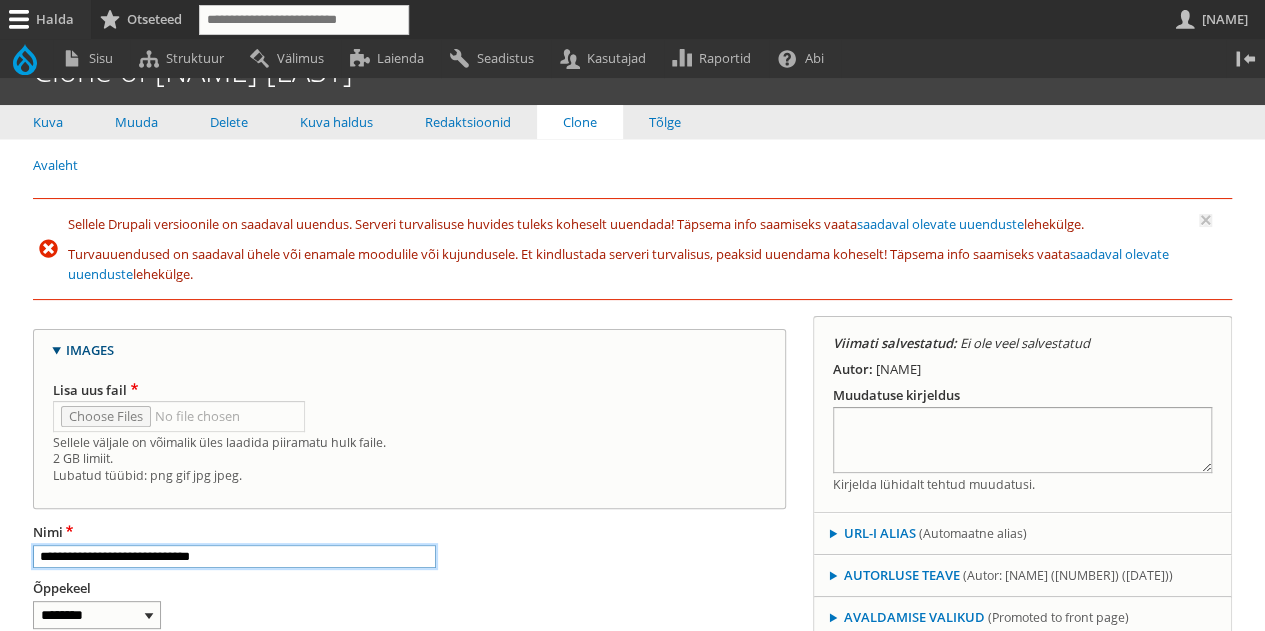 click on "**********" at bounding box center (235, 557) 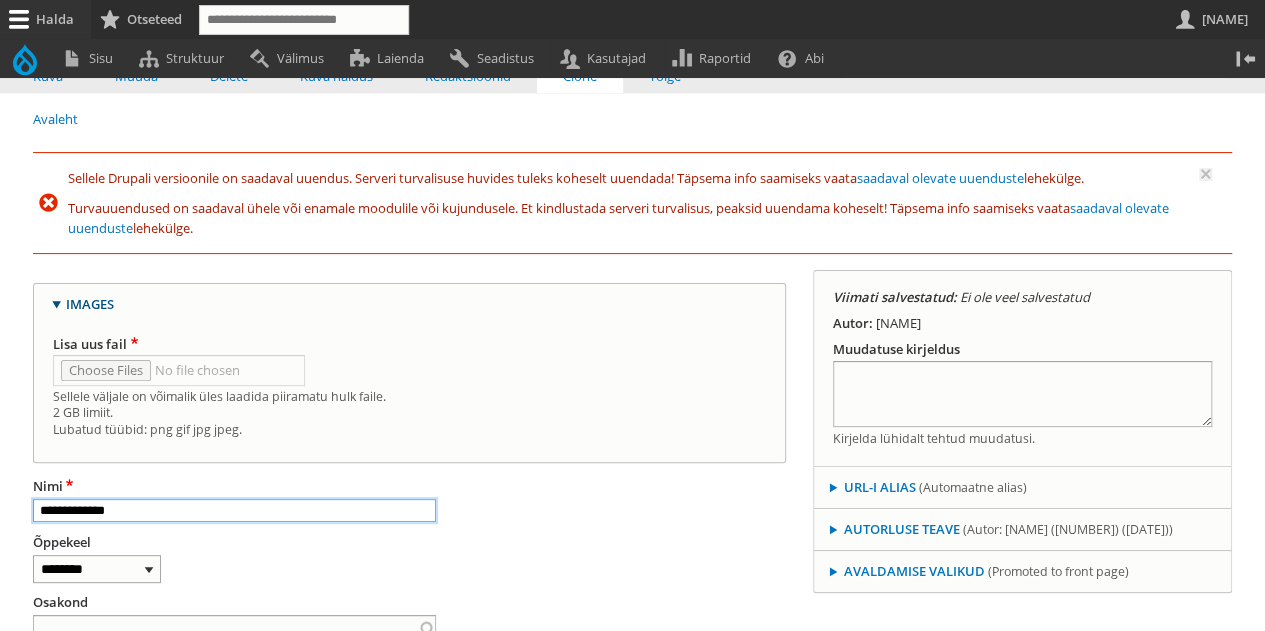 scroll, scrollTop: 106, scrollLeft: 0, axis: vertical 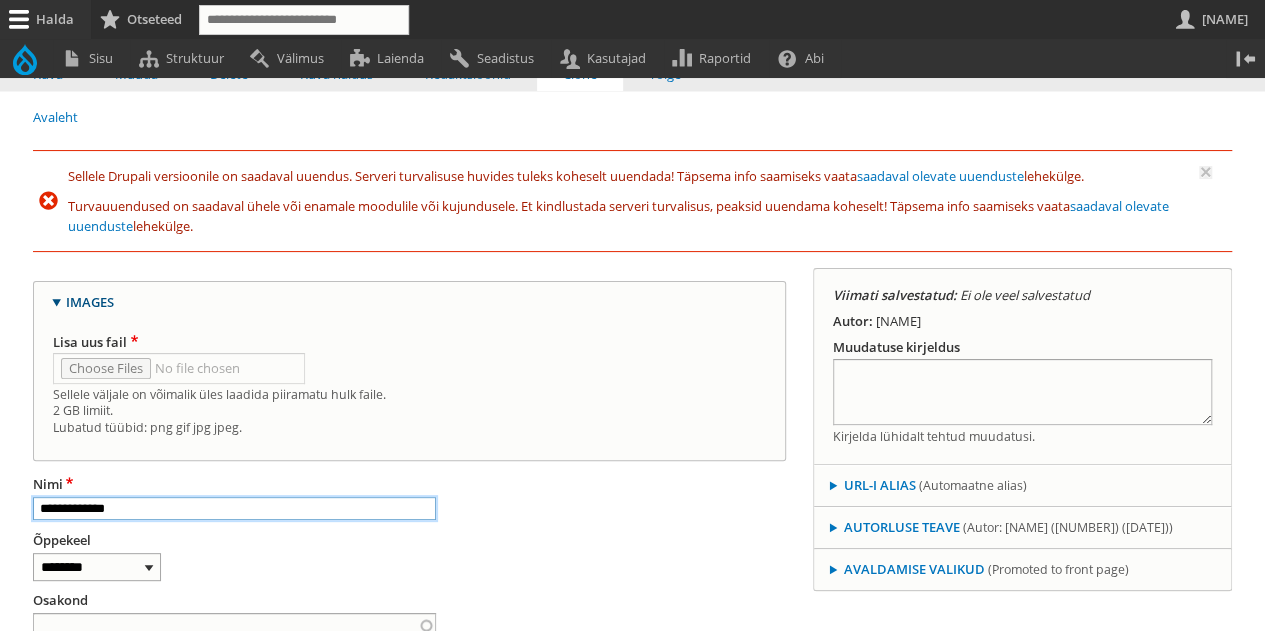 type on "**********" 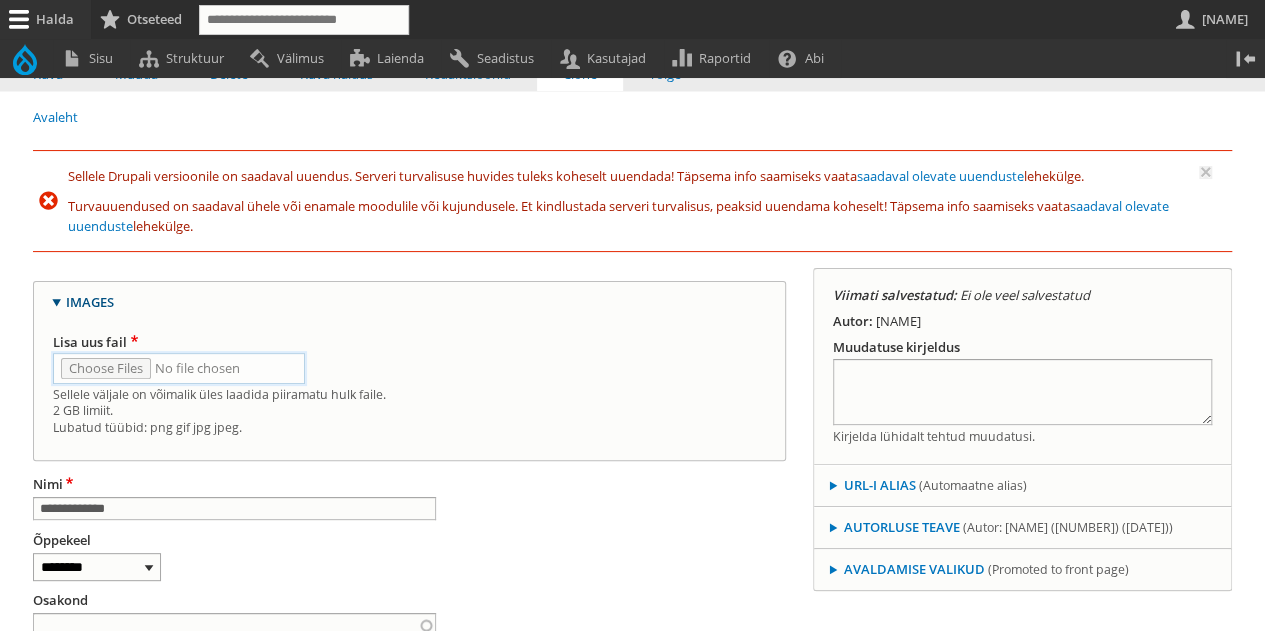 click on "Lisa uus fail" at bounding box center (179, 368) 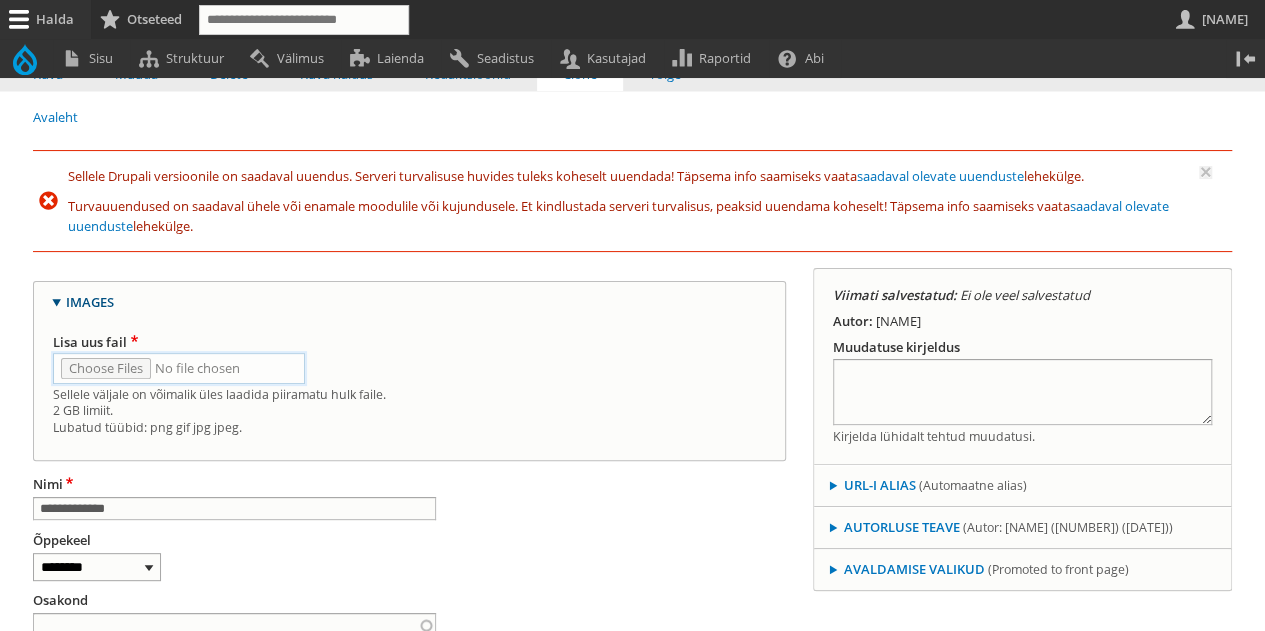 type on "**********" 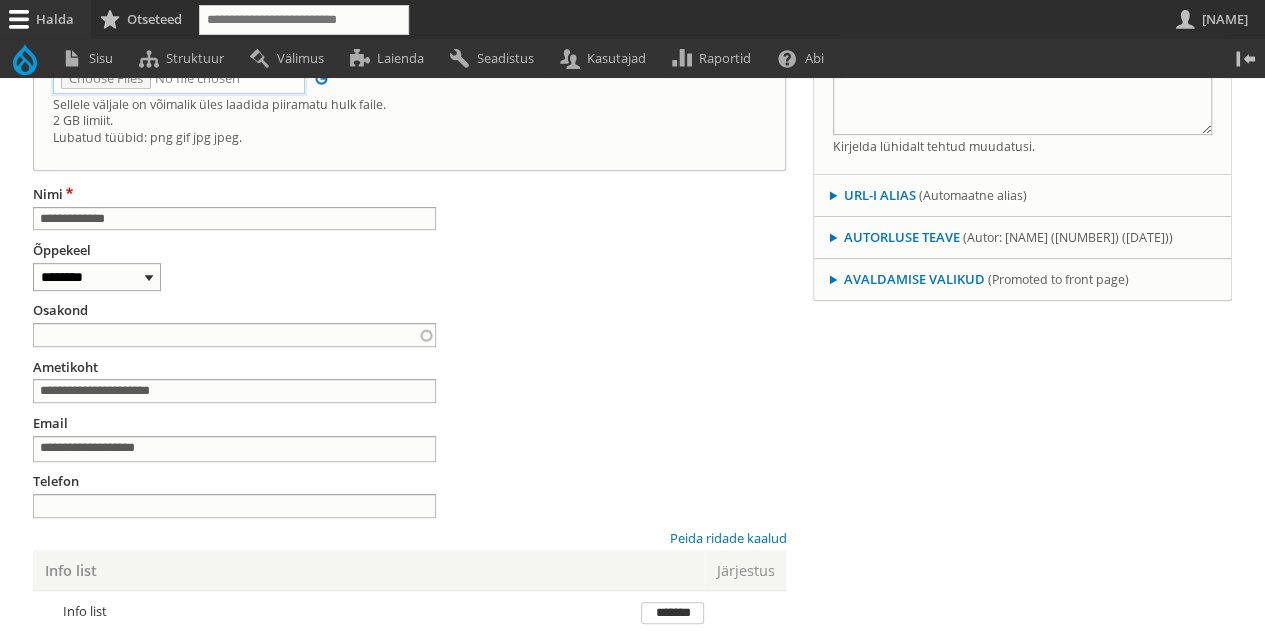 scroll, scrollTop: 404, scrollLeft: 0, axis: vertical 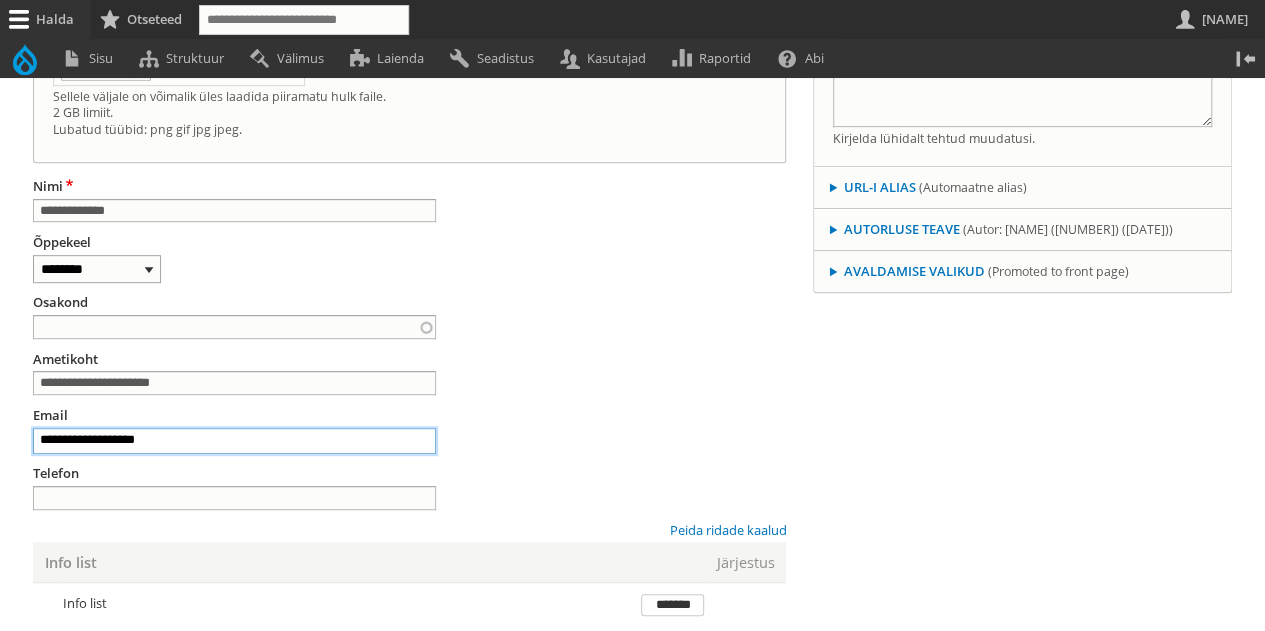 drag, startPoint x: 115, startPoint y: 449, endPoint x: 1, endPoint y: 444, distance: 114.1096 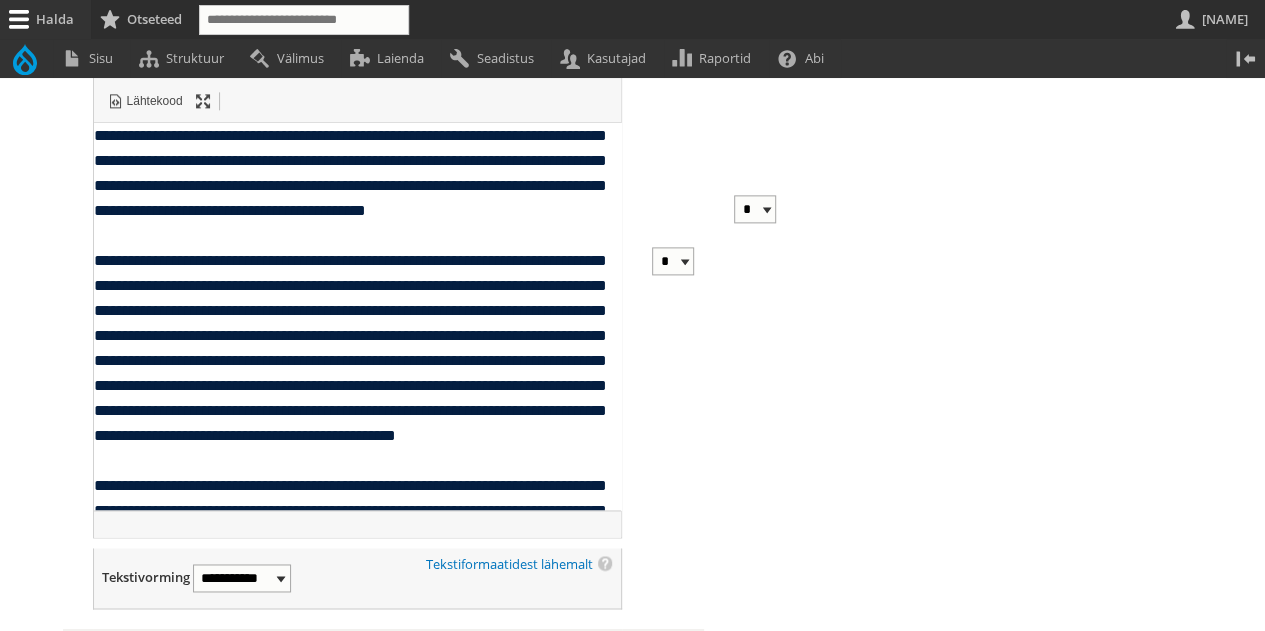 scroll, scrollTop: 1252, scrollLeft: 0, axis: vertical 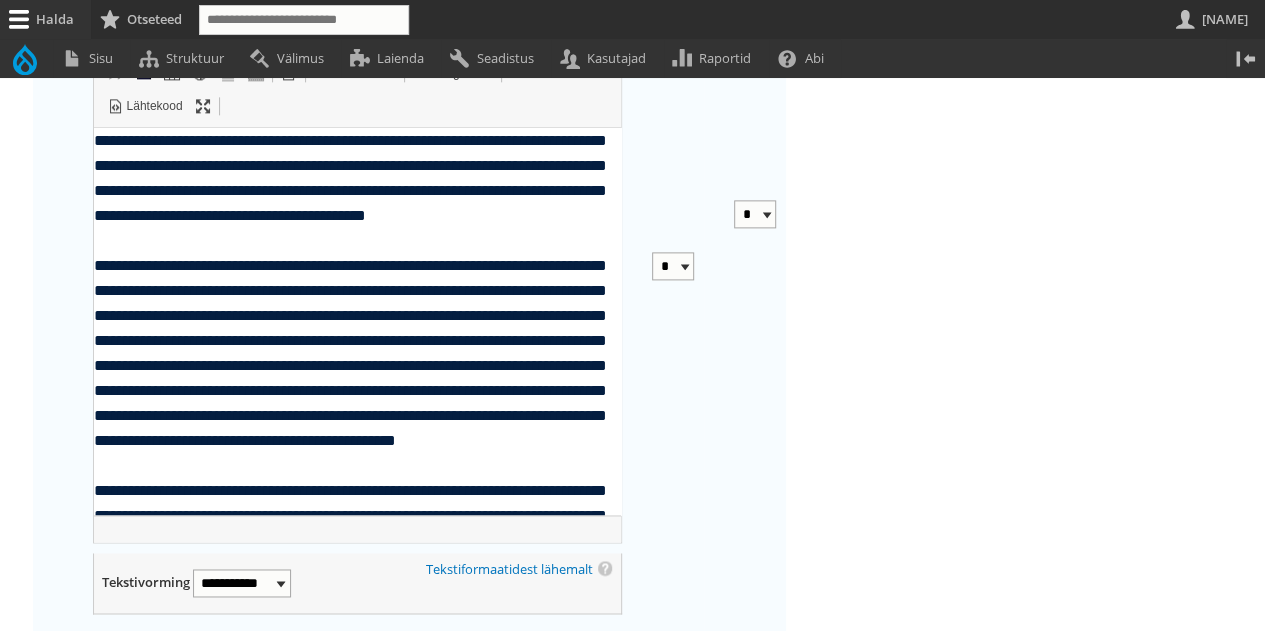 type on "**********" 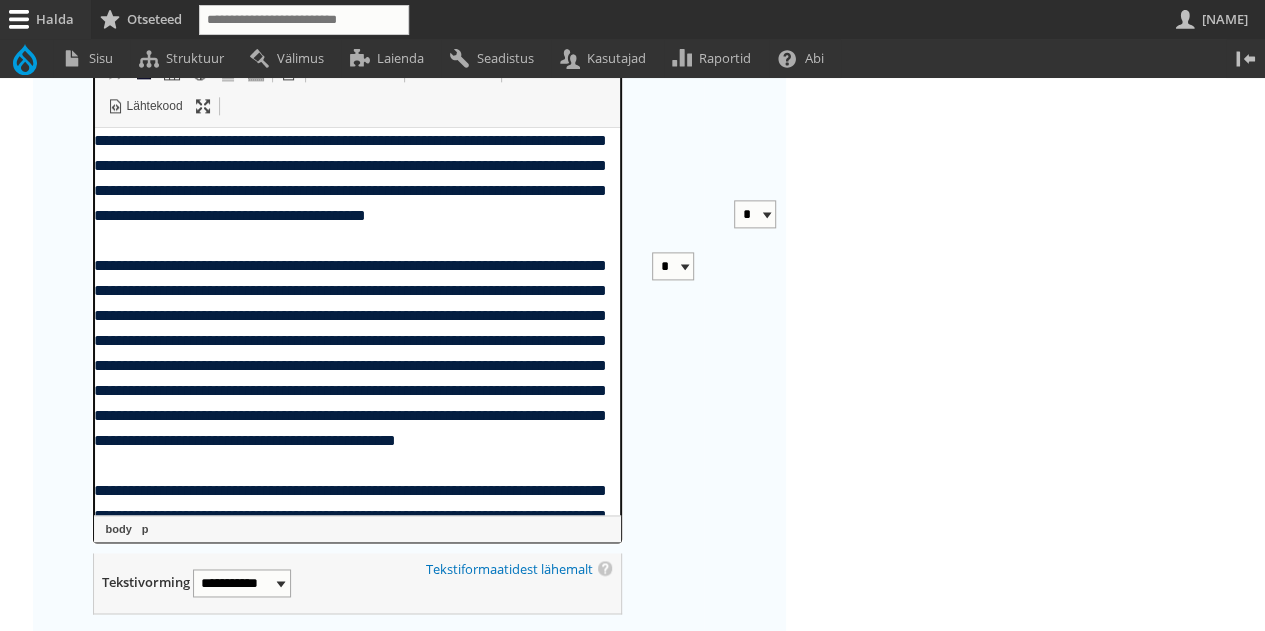 click on "**********" at bounding box center [349, 428] 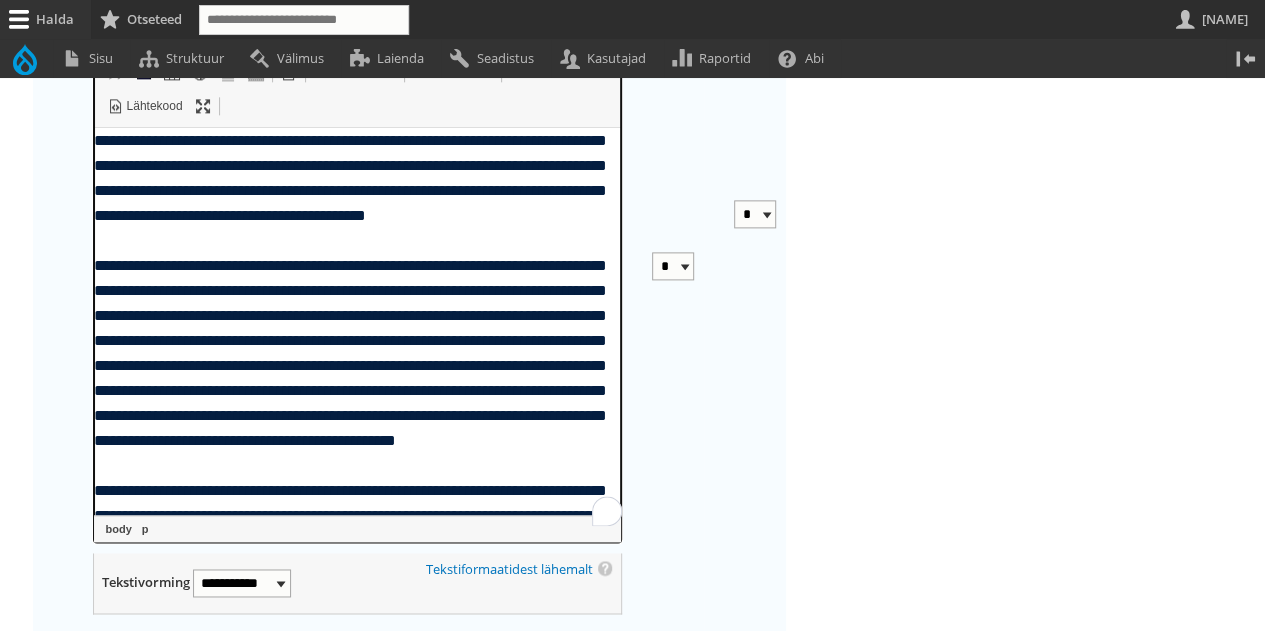 click on "**********" at bounding box center [349, 428] 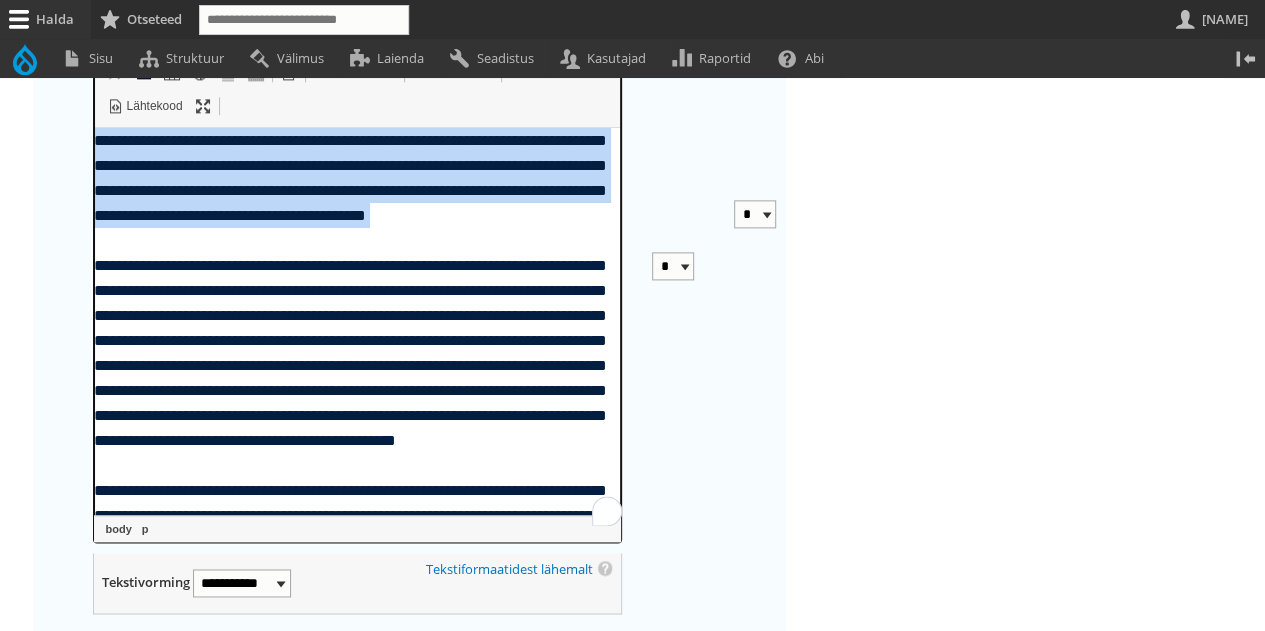 click on "**********" at bounding box center [349, 428] 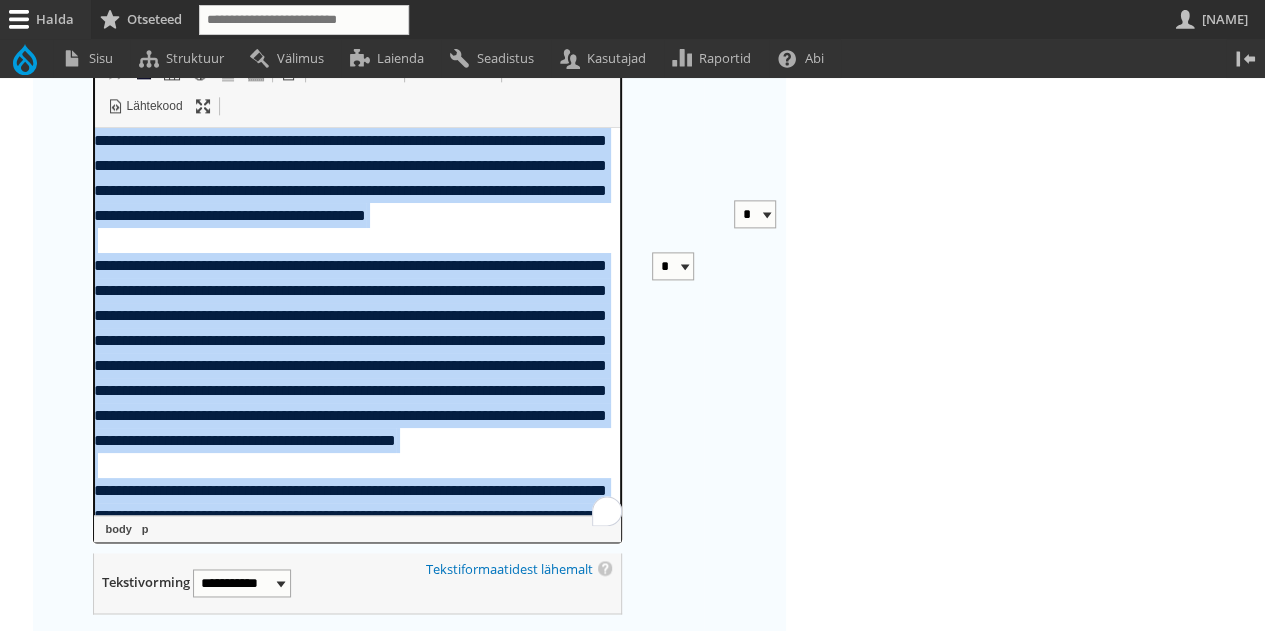 scroll, scrollTop: 262, scrollLeft: 0, axis: vertical 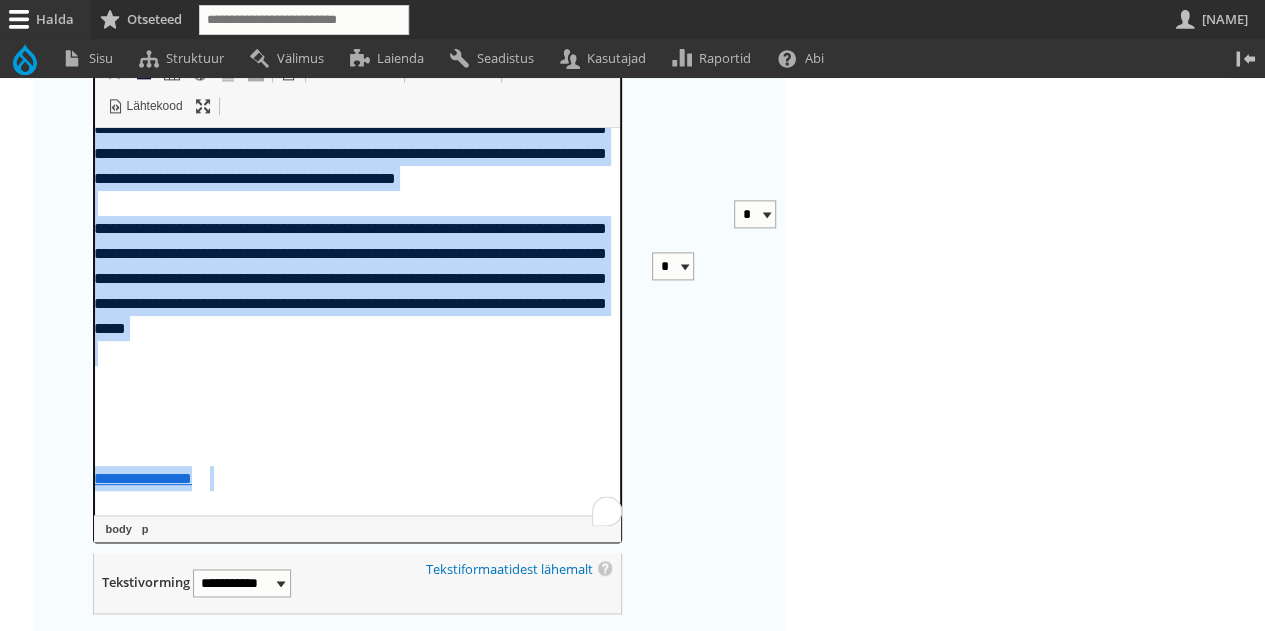 drag, startPoint x: 95, startPoint y: 140, endPoint x: 467, endPoint y: 501, distance: 518.3676 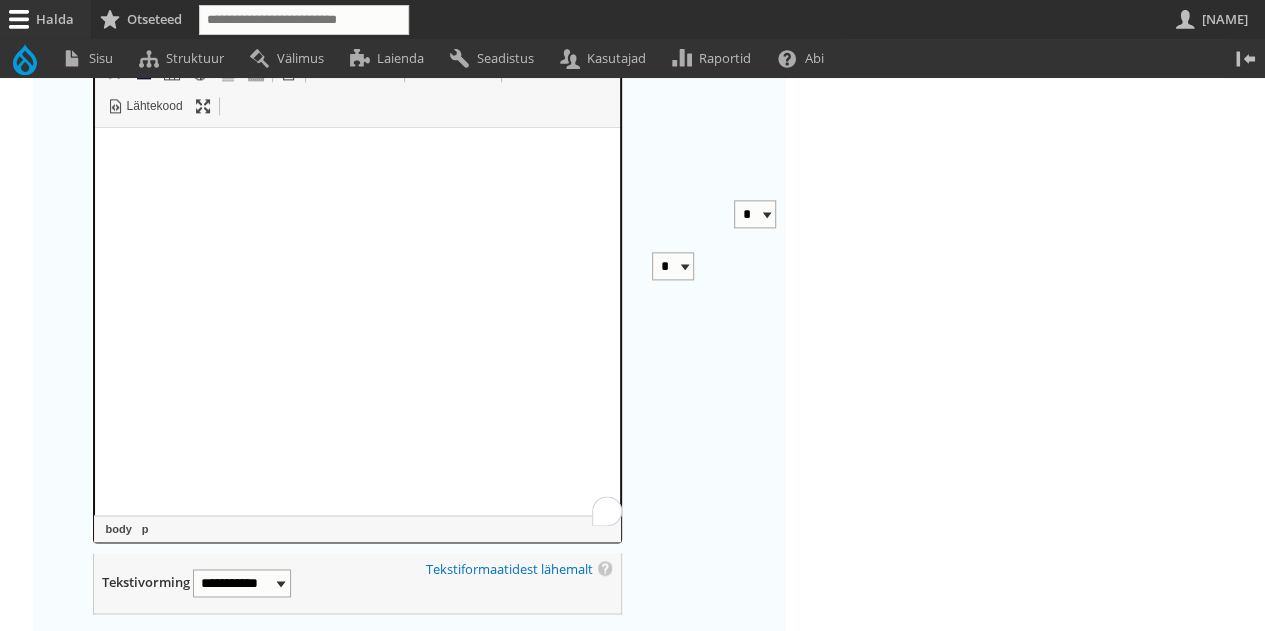 scroll, scrollTop: 0, scrollLeft: 0, axis: both 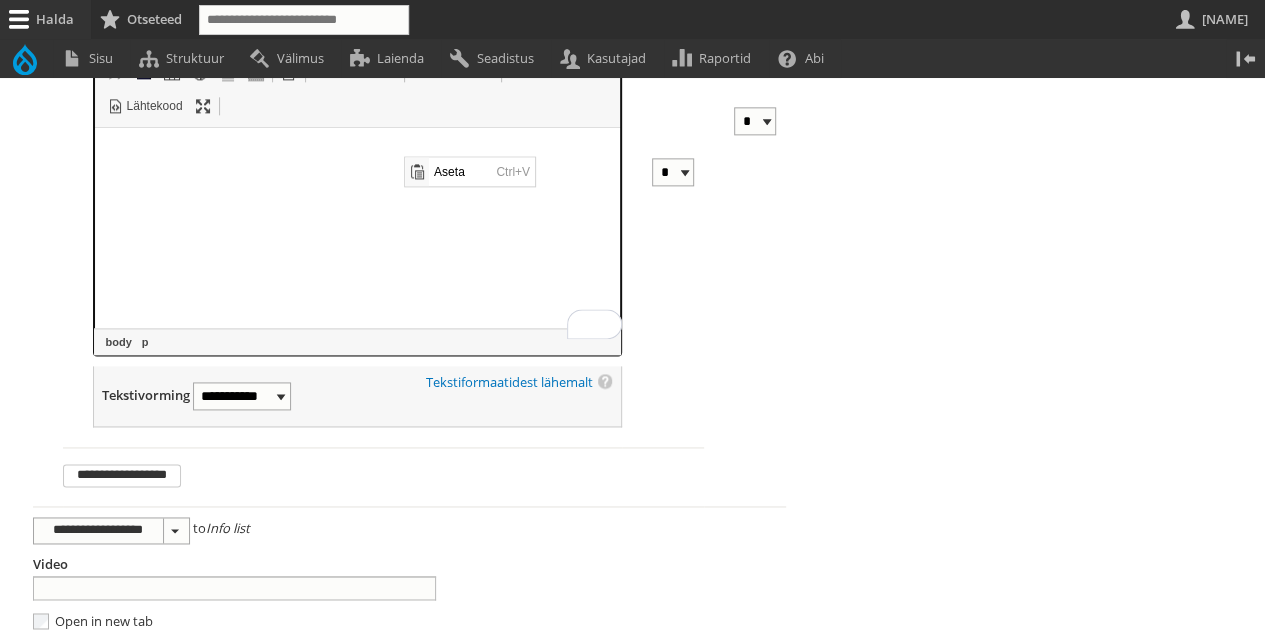 click at bounding box center [357, 140] 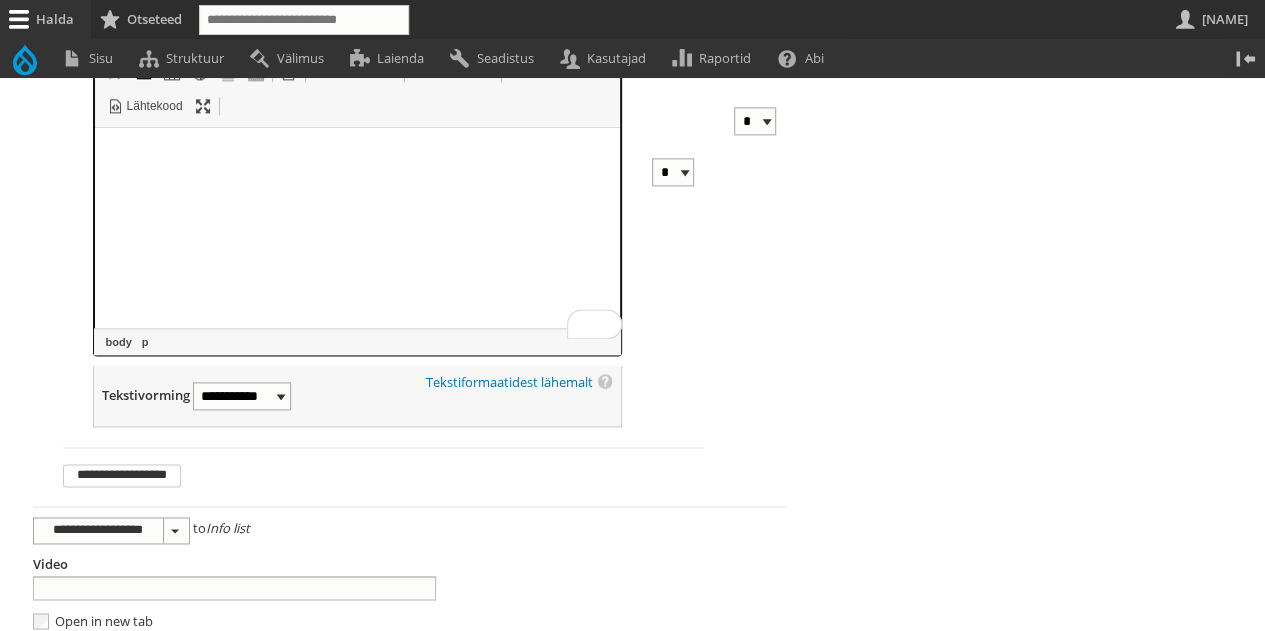 type 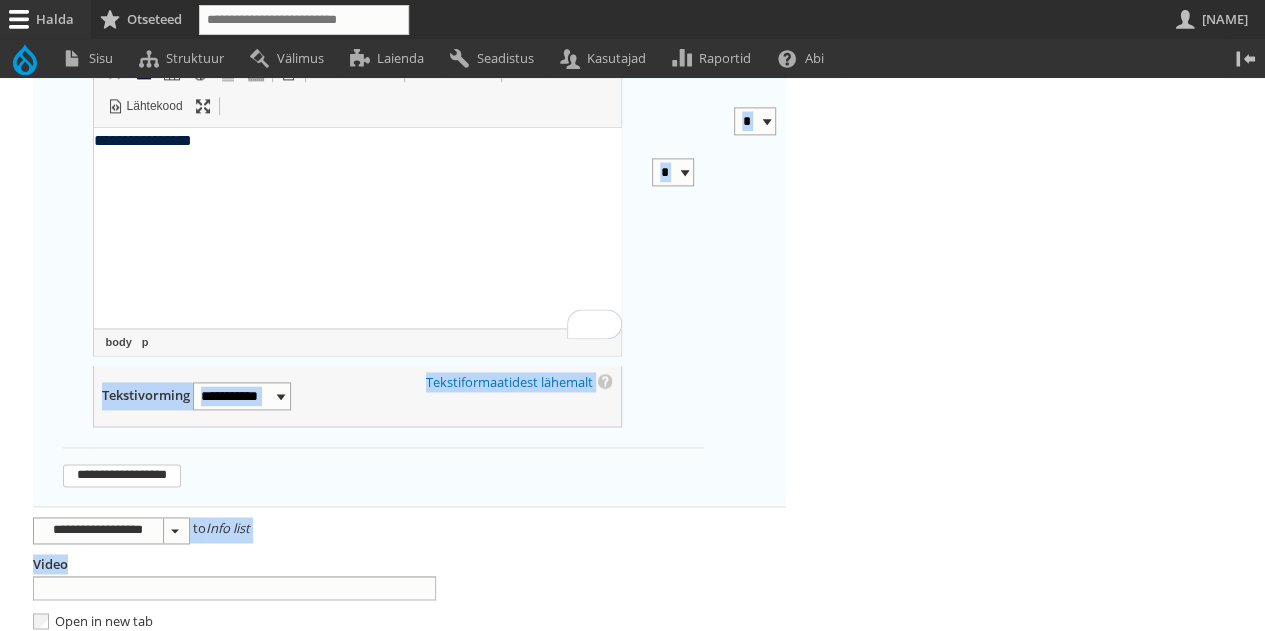 drag, startPoint x: 170, startPoint y: 705, endPoint x: 250, endPoint y: 173, distance: 537.9814 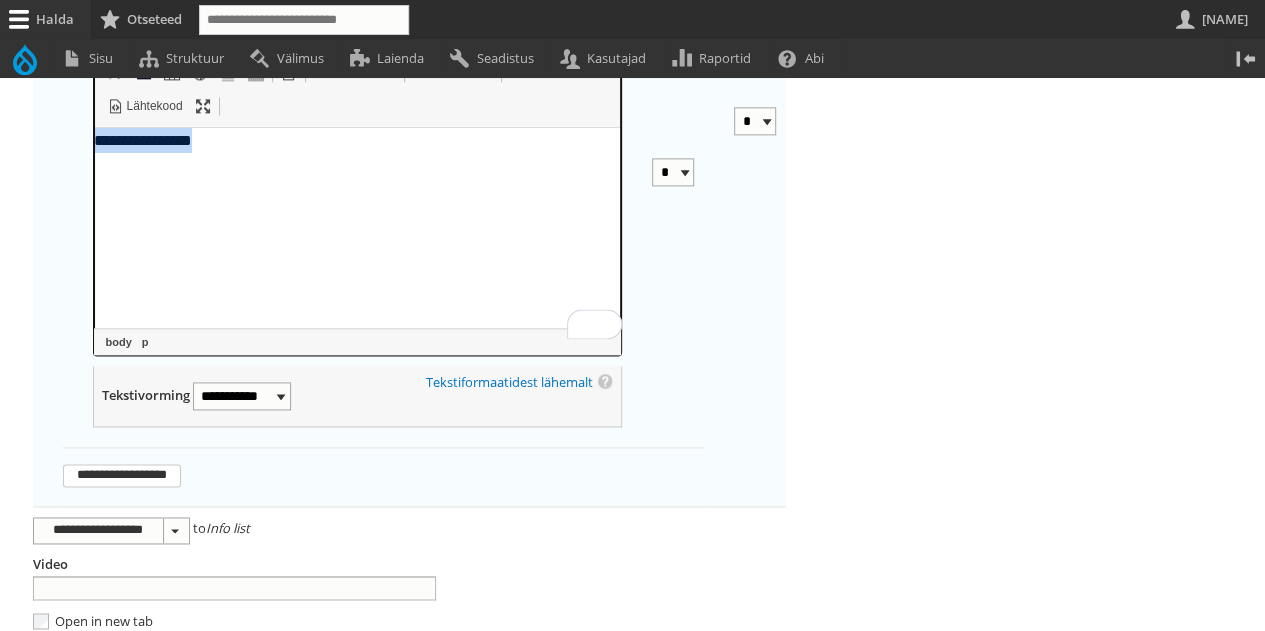 drag, startPoint x: 255, startPoint y: 159, endPoint x: 89, endPoint y: 159, distance: 166 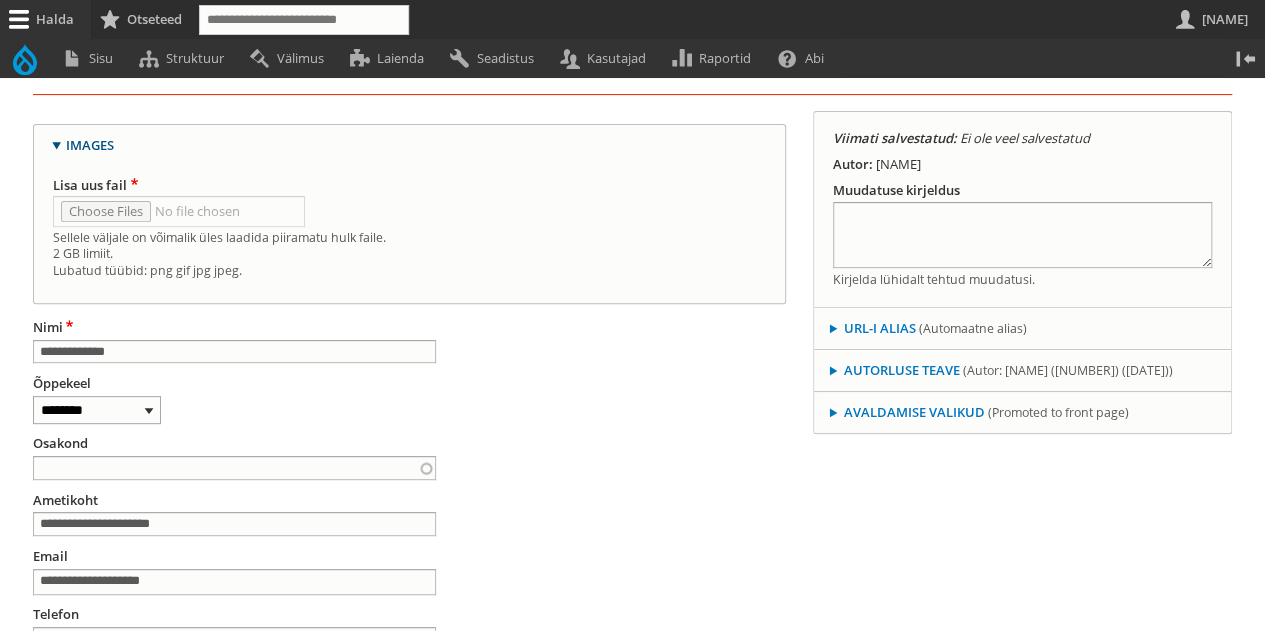 scroll, scrollTop: 314, scrollLeft: 0, axis: vertical 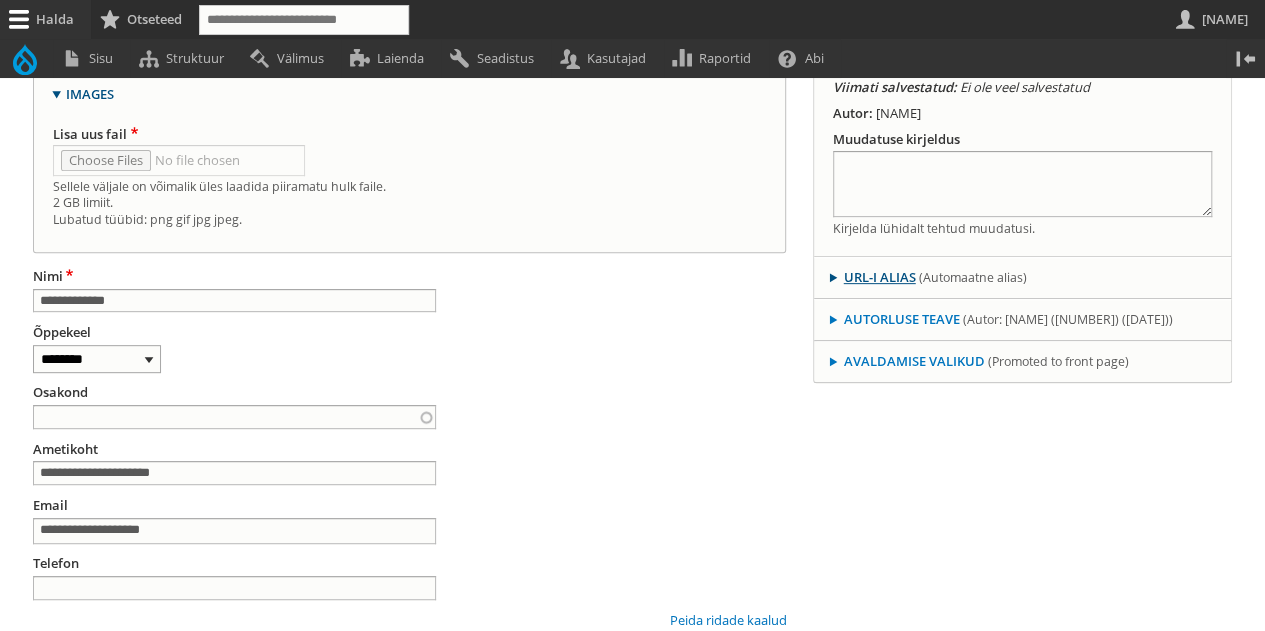 click on "URL-i alias" at bounding box center [880, 277] 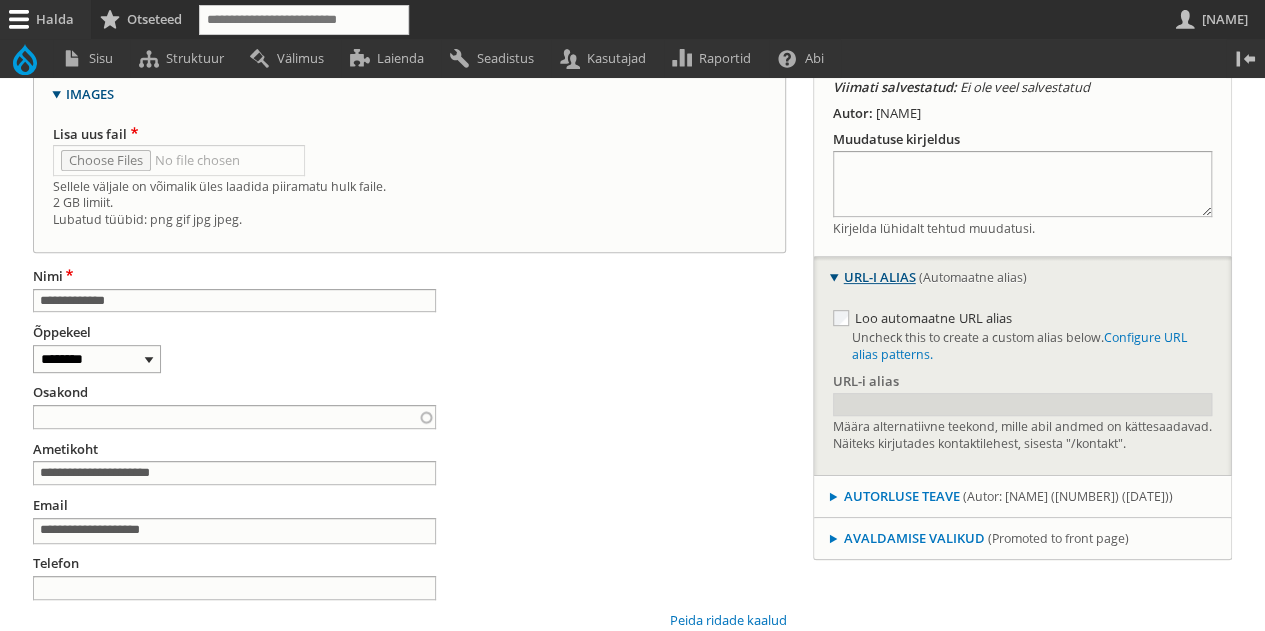 click on "URL-i alias
(Automaatne alias)" at bounding box center [1023, 278] 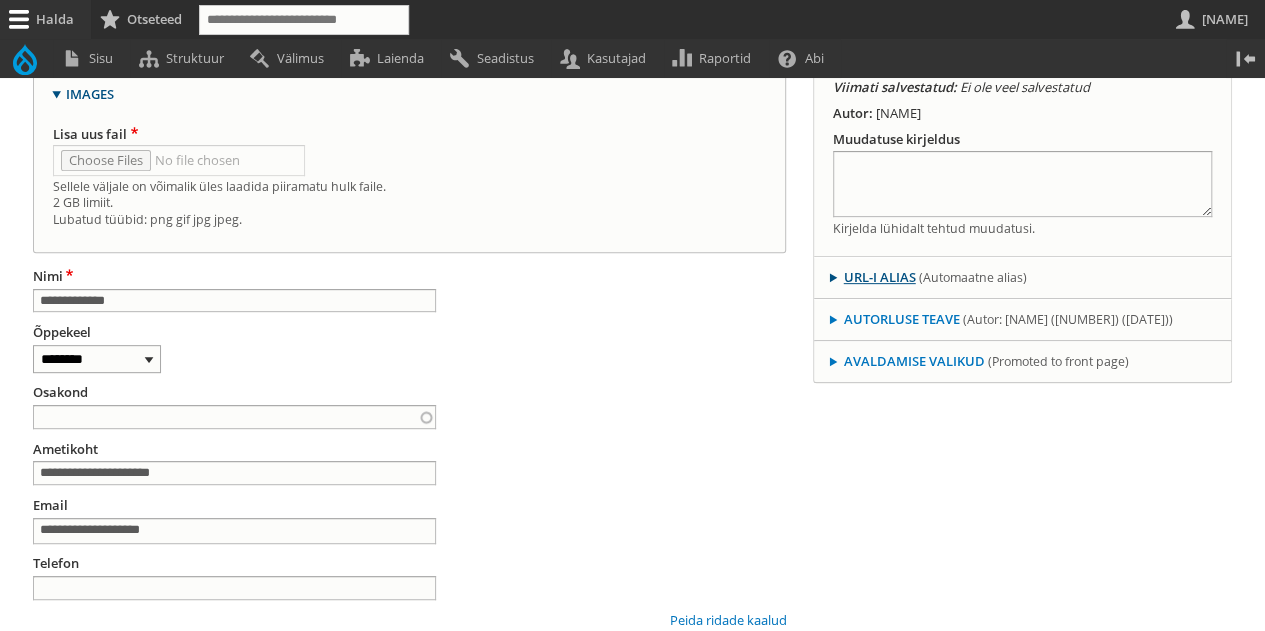 click on "URL-i alias
(Automaatne alias)" at bounding box center [1023, 278] 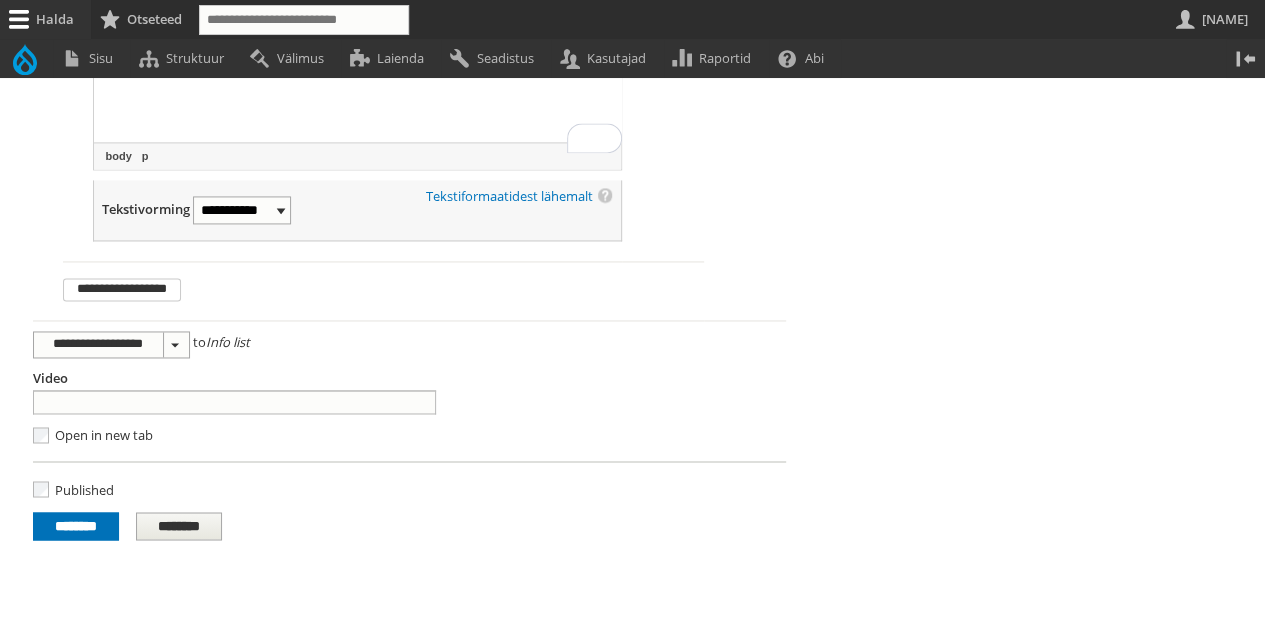 scroll, scrollTop: 1452, scrollLeft: 0, axis: vertical 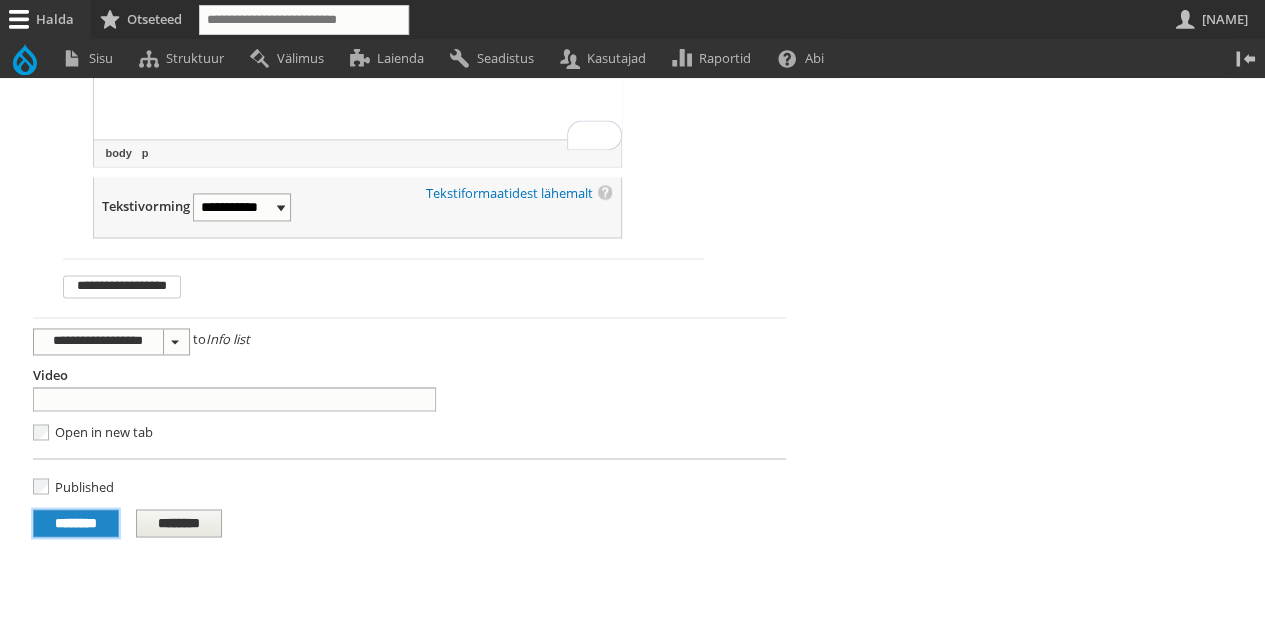 click on "********" at bounding box center [76, 523] 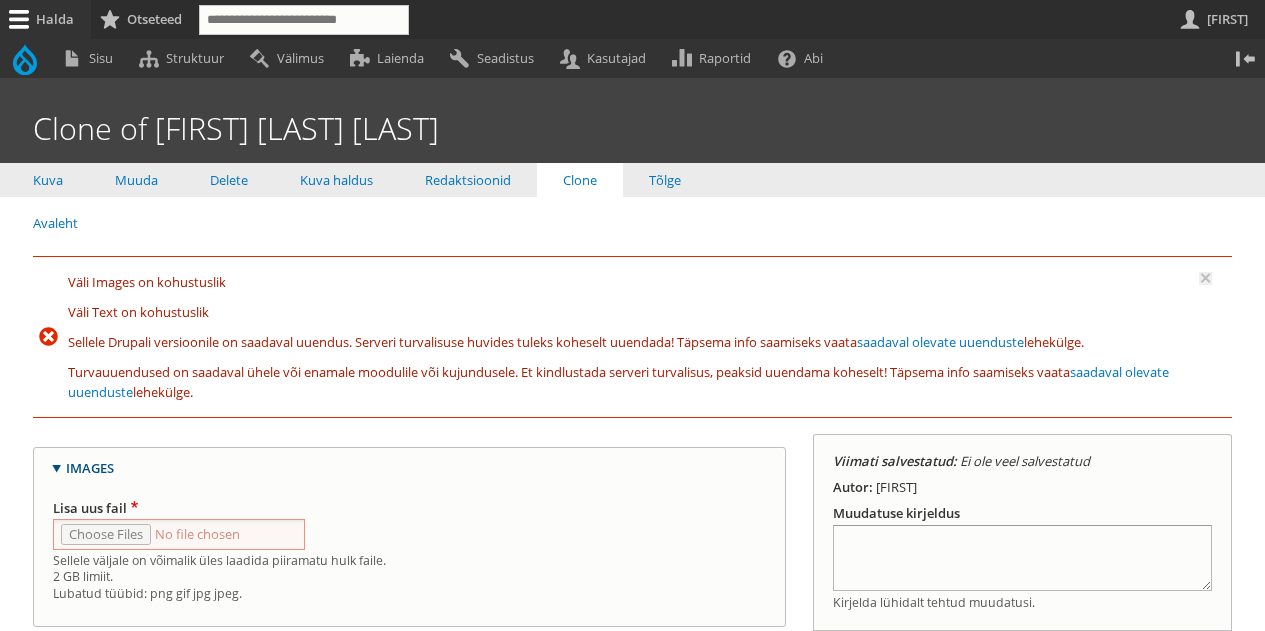 scroll, scrollTop: 0, scrollLeft: 0, axis: both 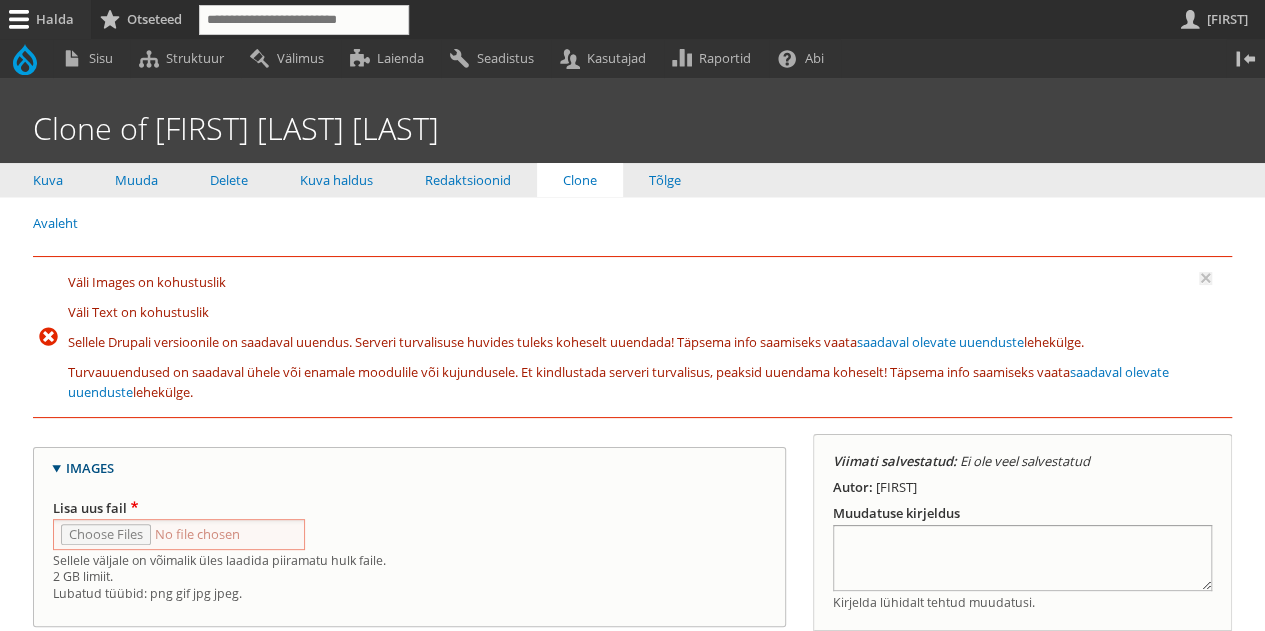 click on "Lisa uus fail" at bounding box center [179, 534] 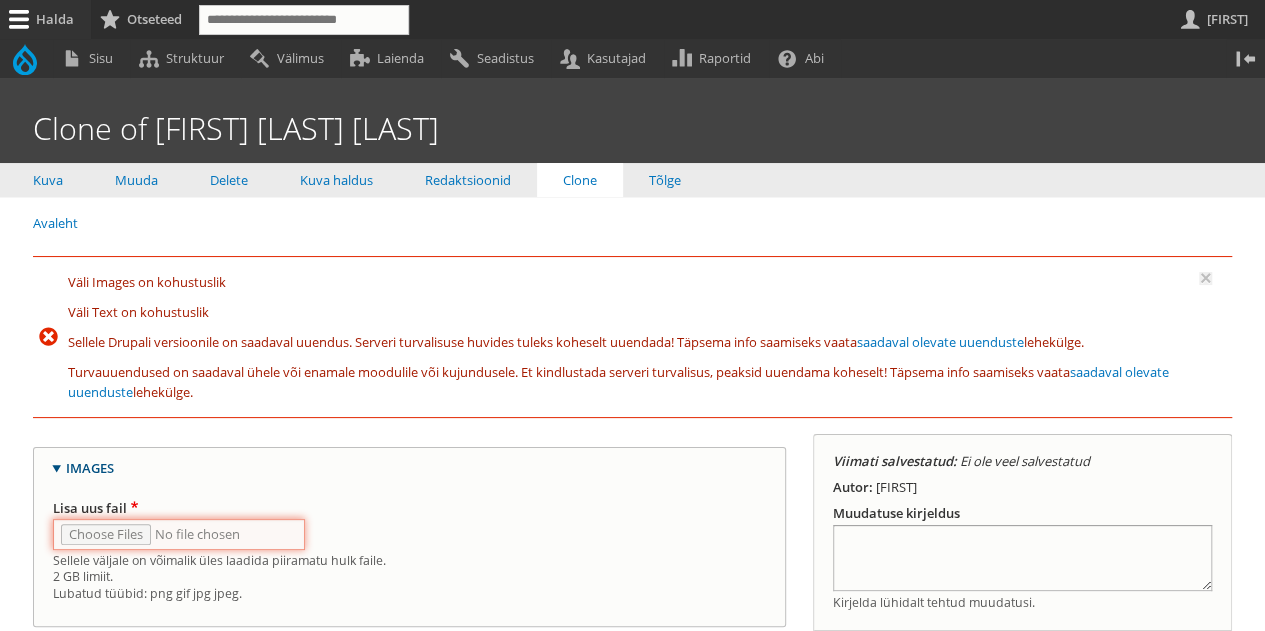 type on "**********" 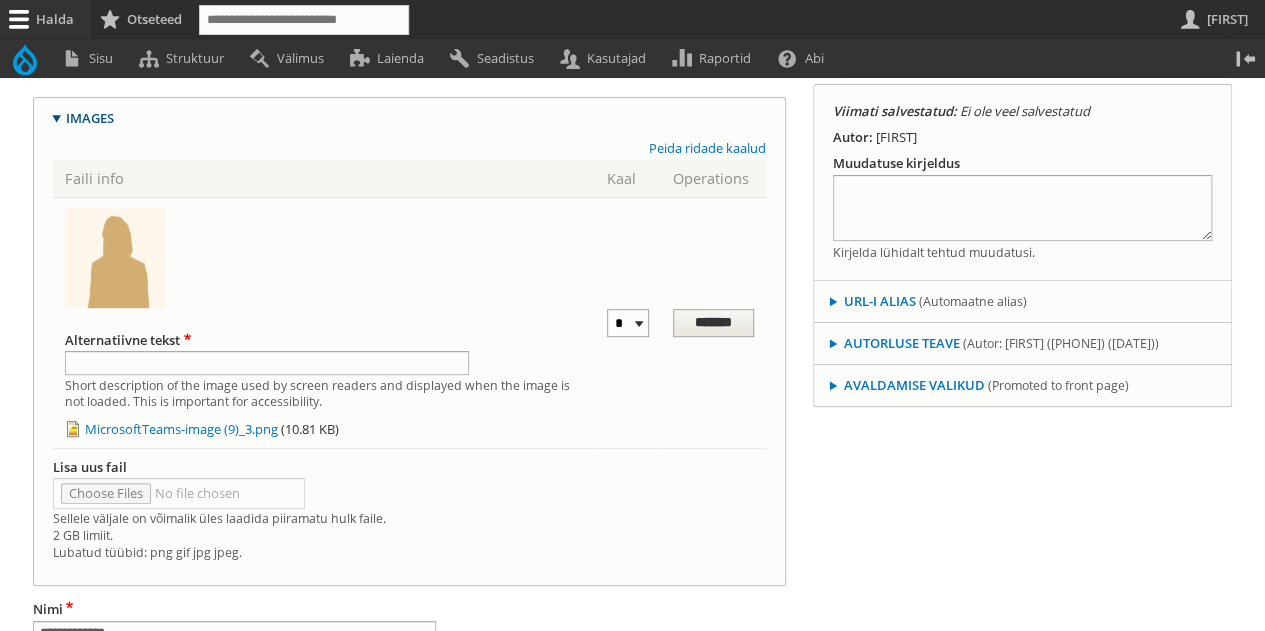 scroll, scrollTop: 359, scrollLeft: 0, axis: vertical 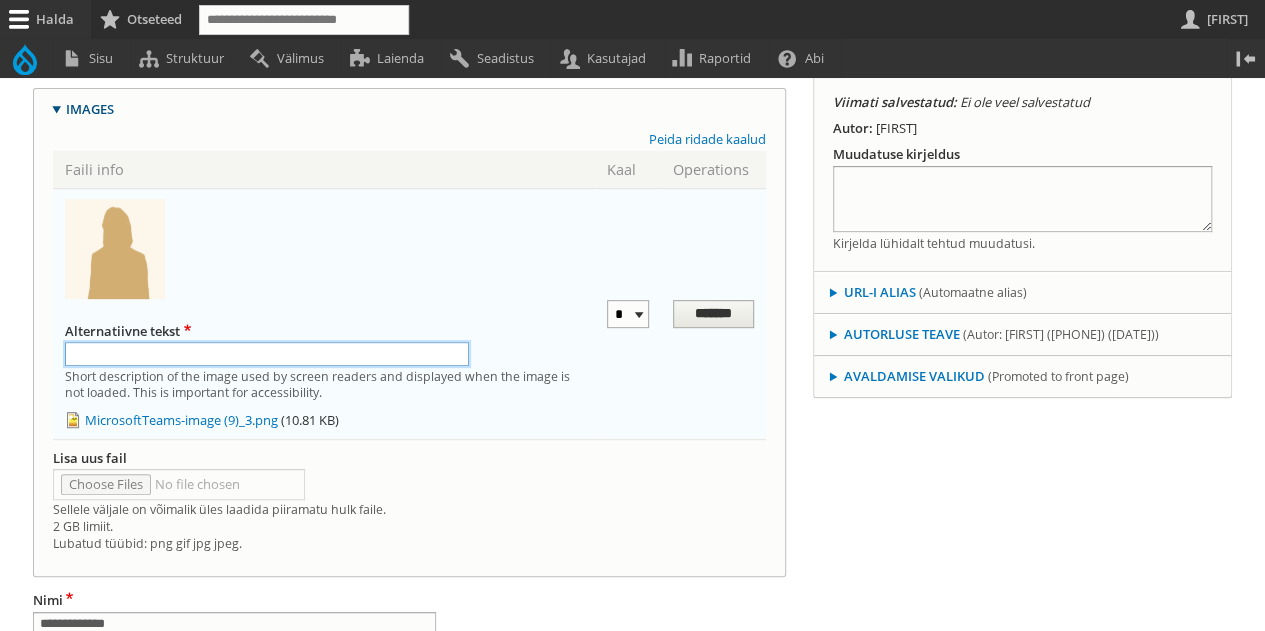 click on "Alternatiivne tekst" at bounding box center [267, 354] 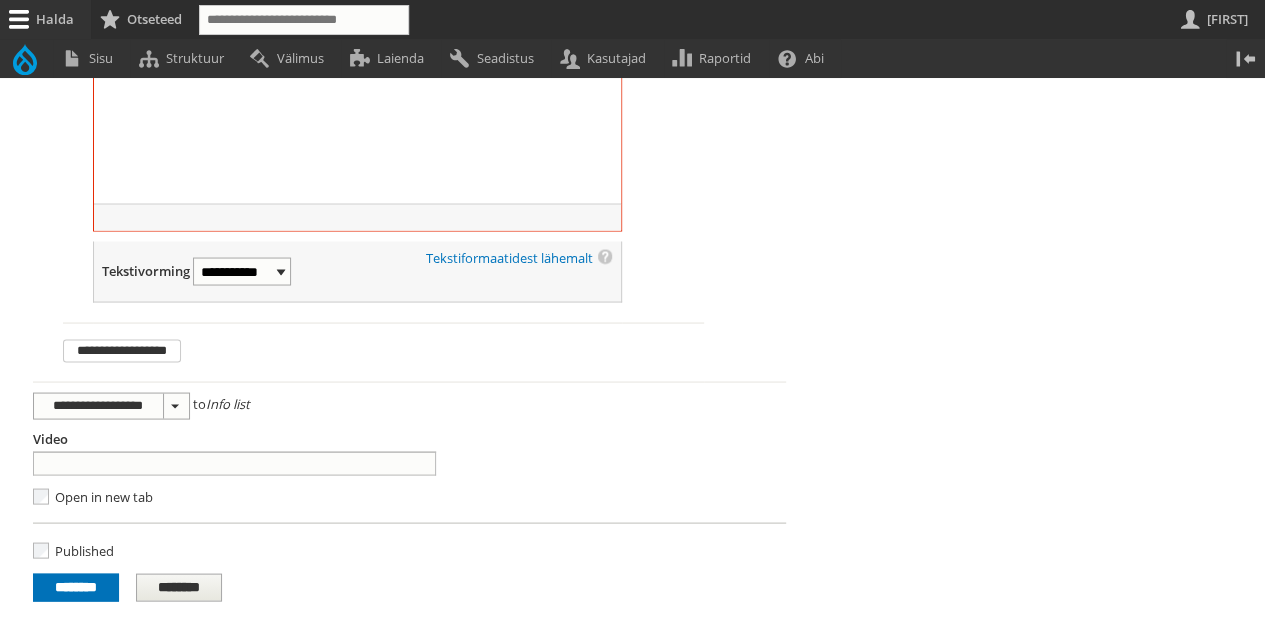 scroll, scrollTop: 1824, scrollLeft: 0, axis: vertical 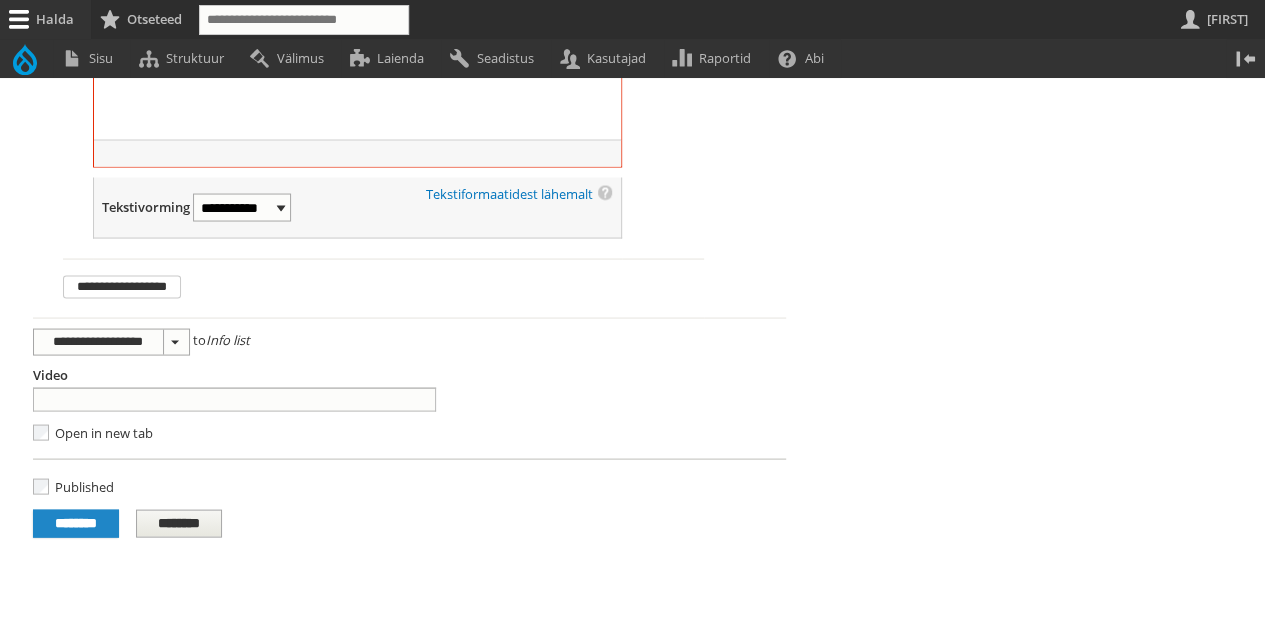 type on "**********" 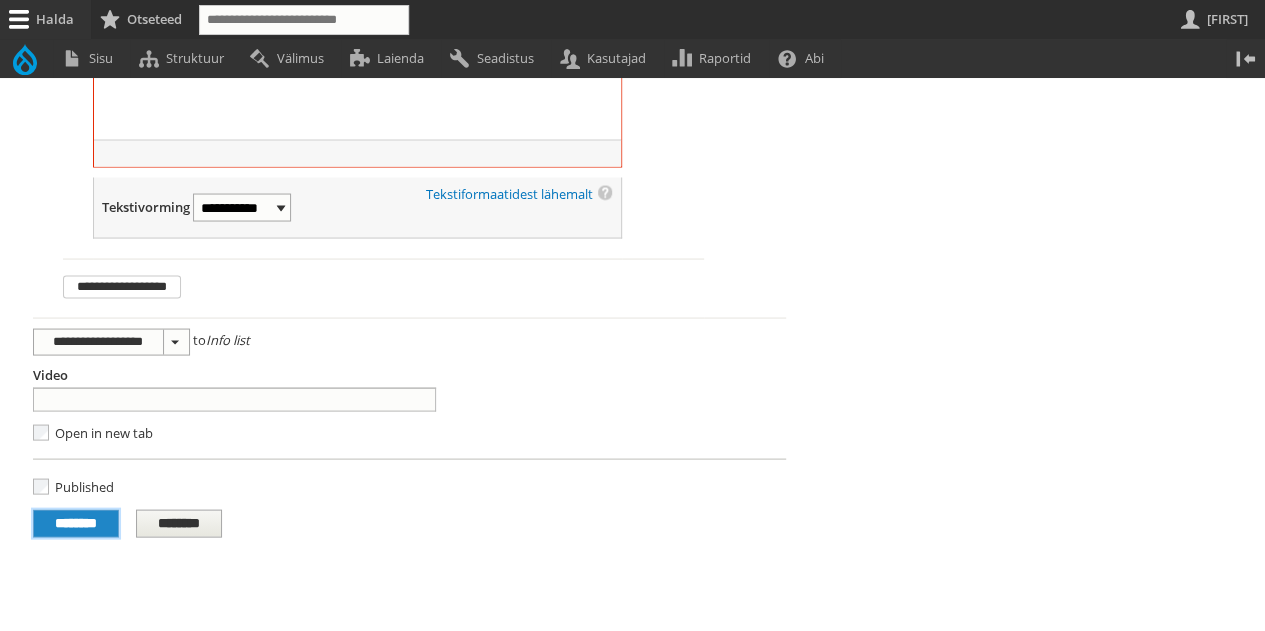 click on "********" at bounding box center (76, 523) 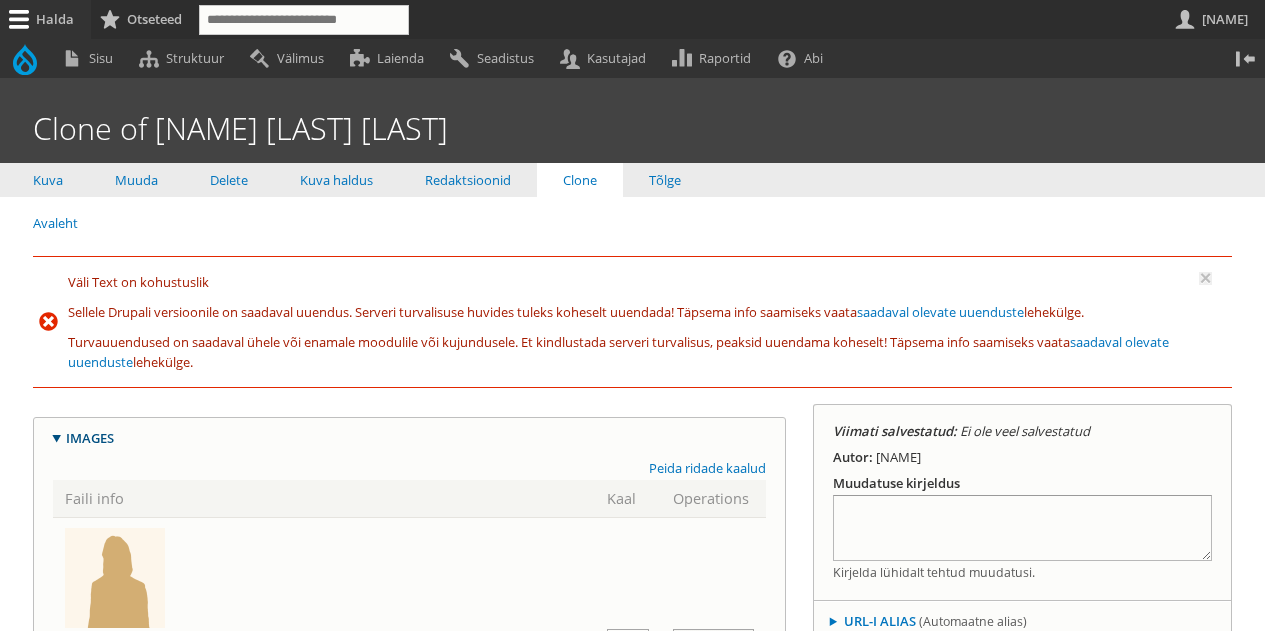 scroll, scrollTop: 0, scrollLeft: 0, axis: both 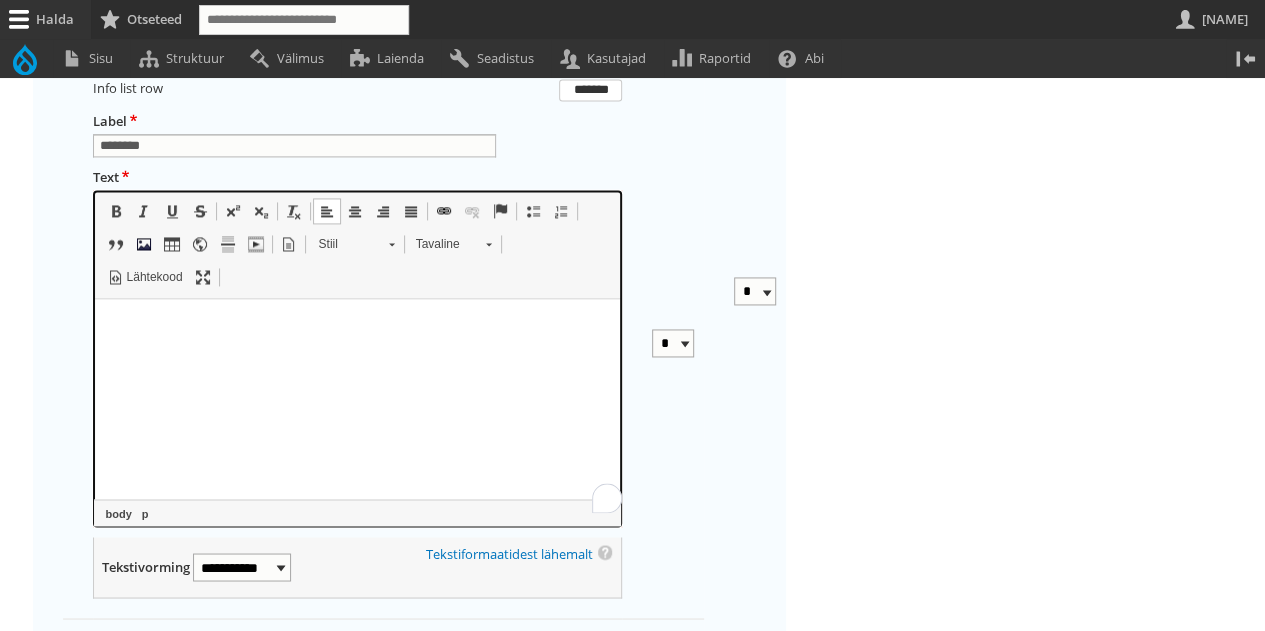 click at bounding box center (357, 310) 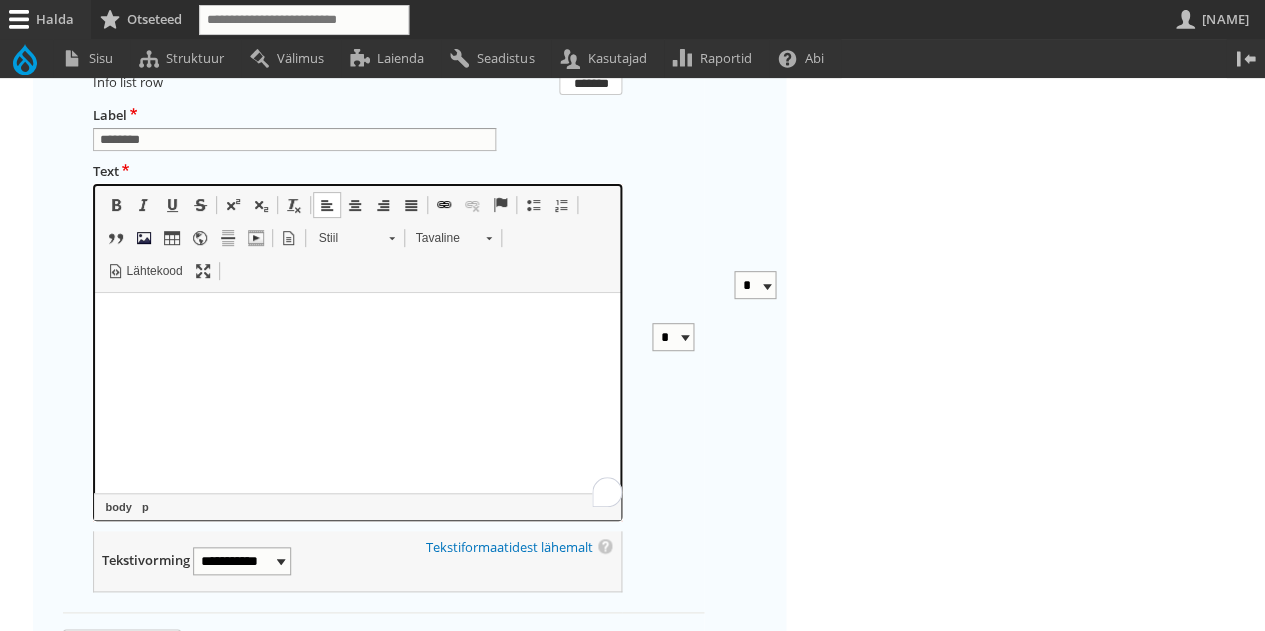 scroll, scrollTop: 1425, scrollLeft: 0, axis: vertical 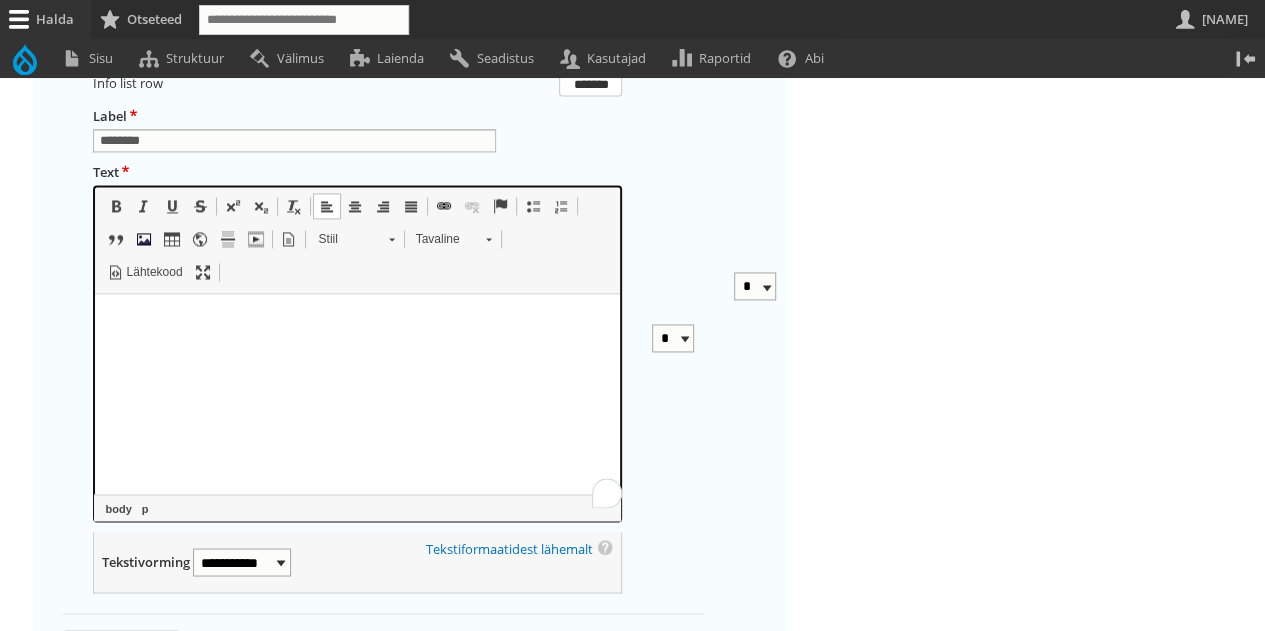 type 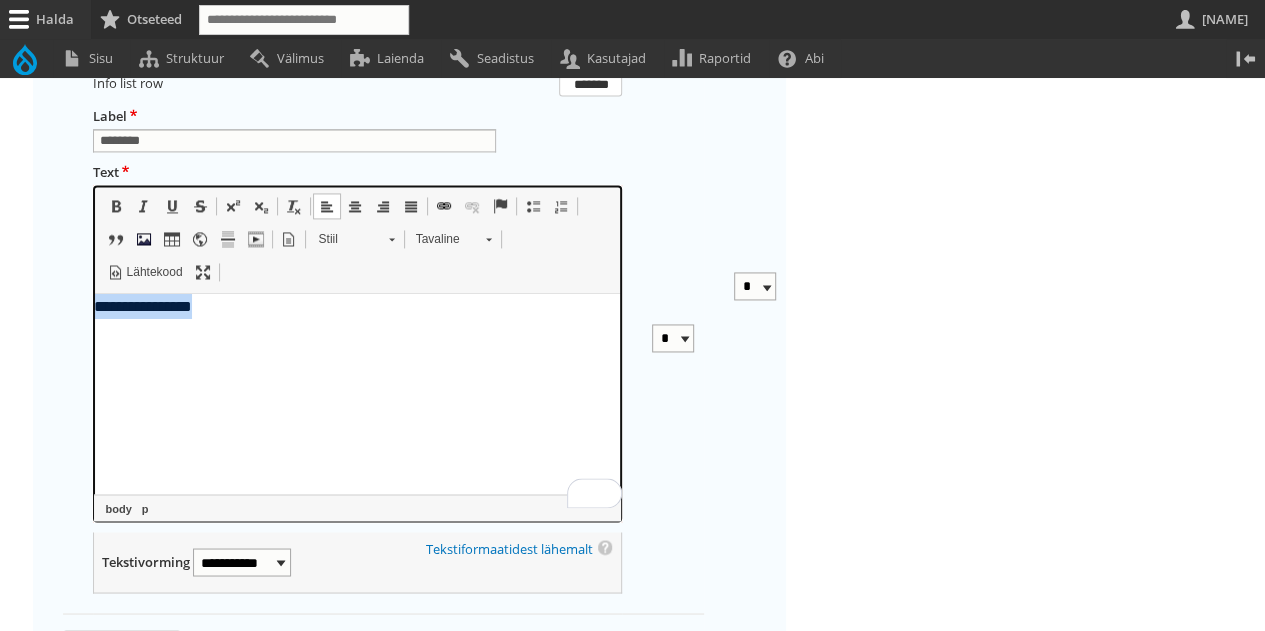 drag, startPoint x: 292, startPoint y: 410, endPoint x: 183, endPoint y: 698, distance: 307.93668 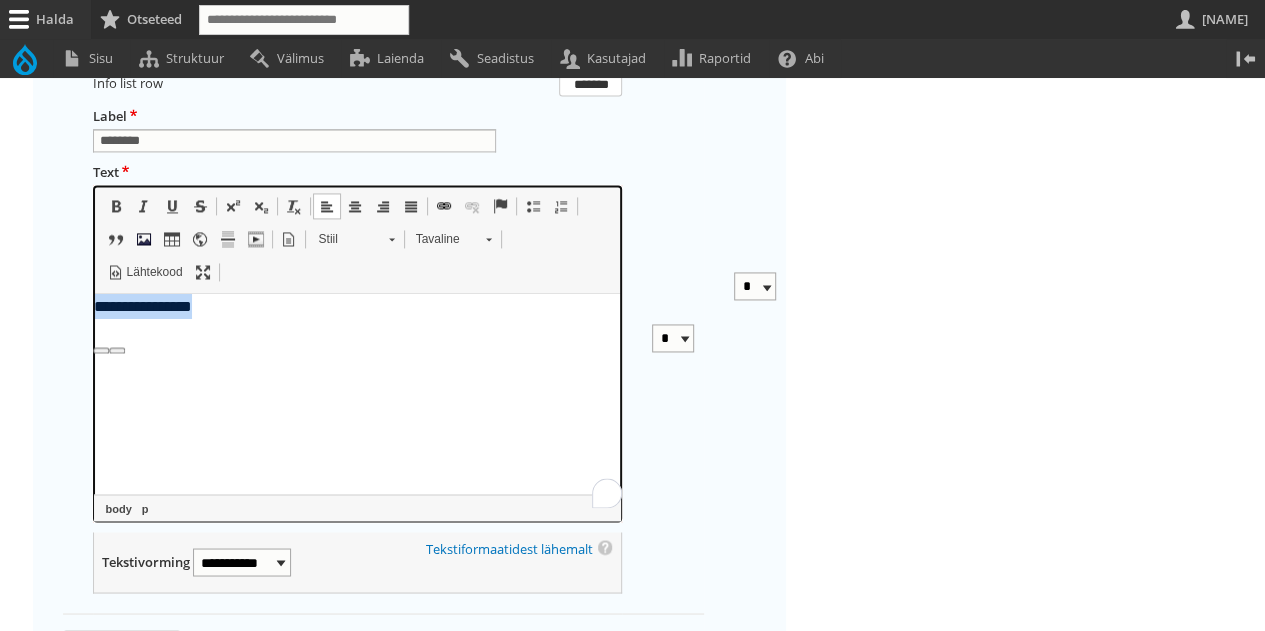 click on "Link  Kiirklahv Ctrl+K" at bounding box center [444, 206] 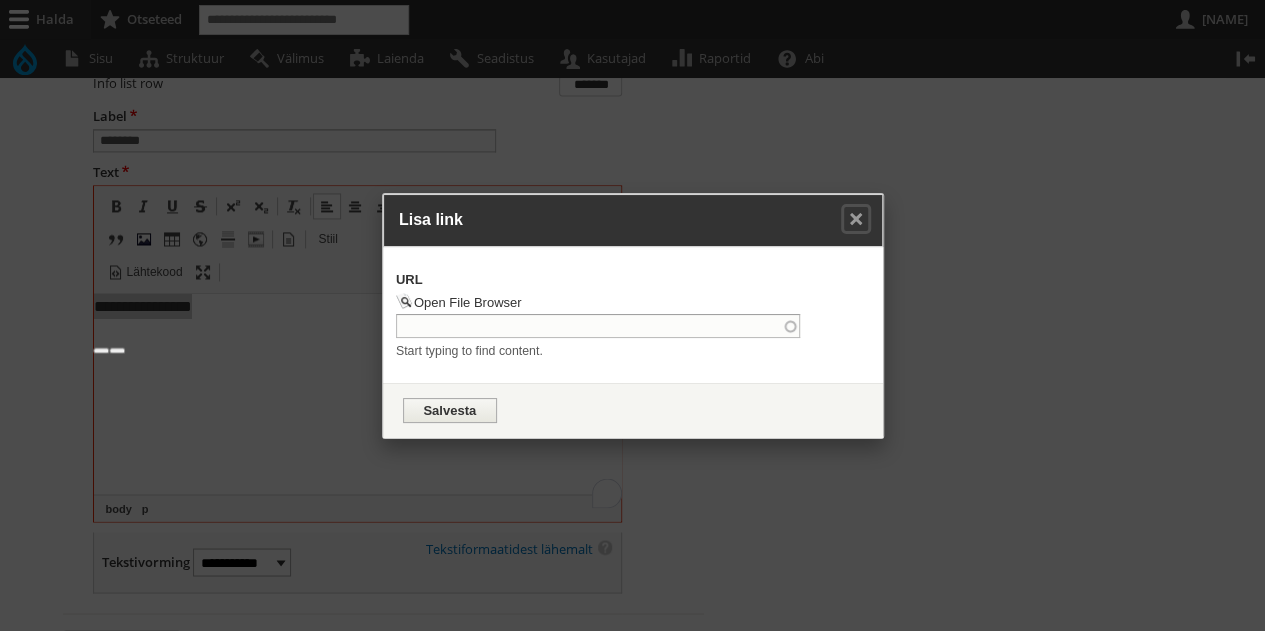 click on "Lisa link" at bounding box center [431, 219] 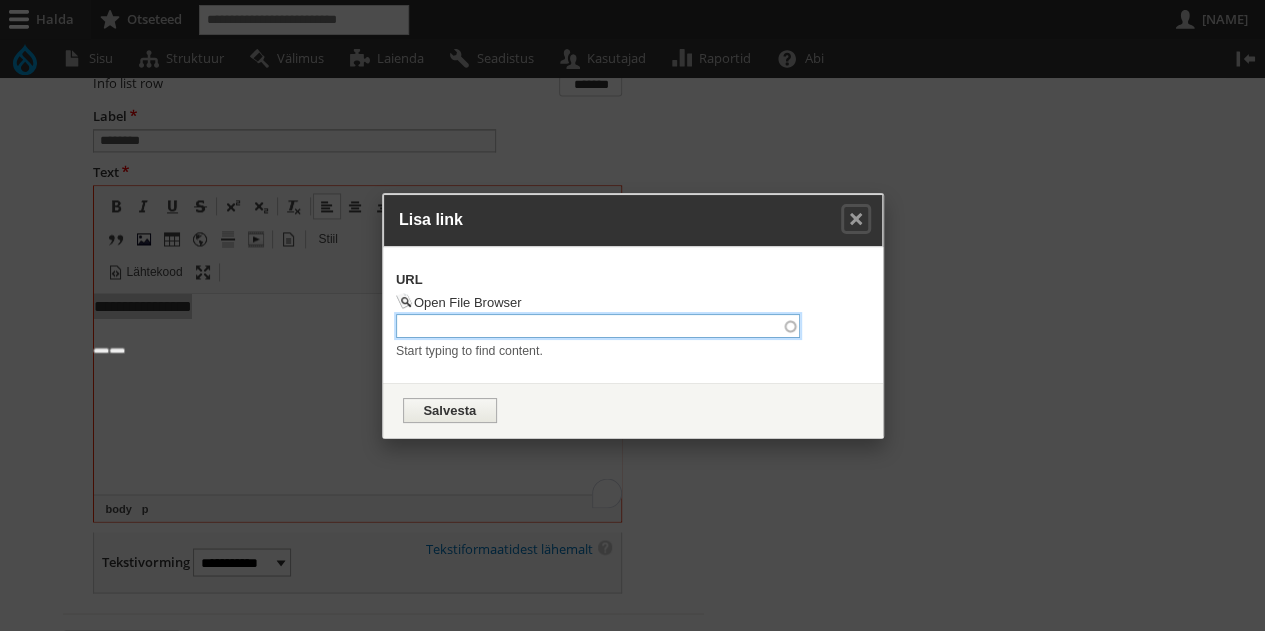 click on "URL" at bounding box center (598, 326) 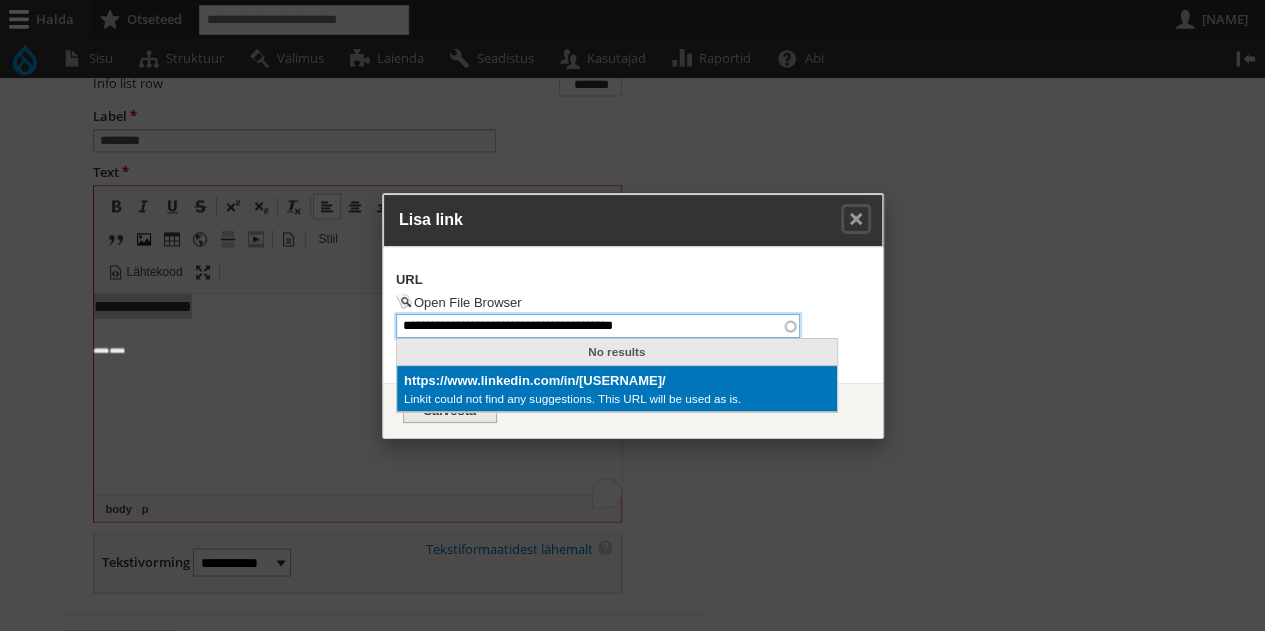 click on "Linkit could not find any suggestions. This URL will be used as is." at bounding box center [617, 398] 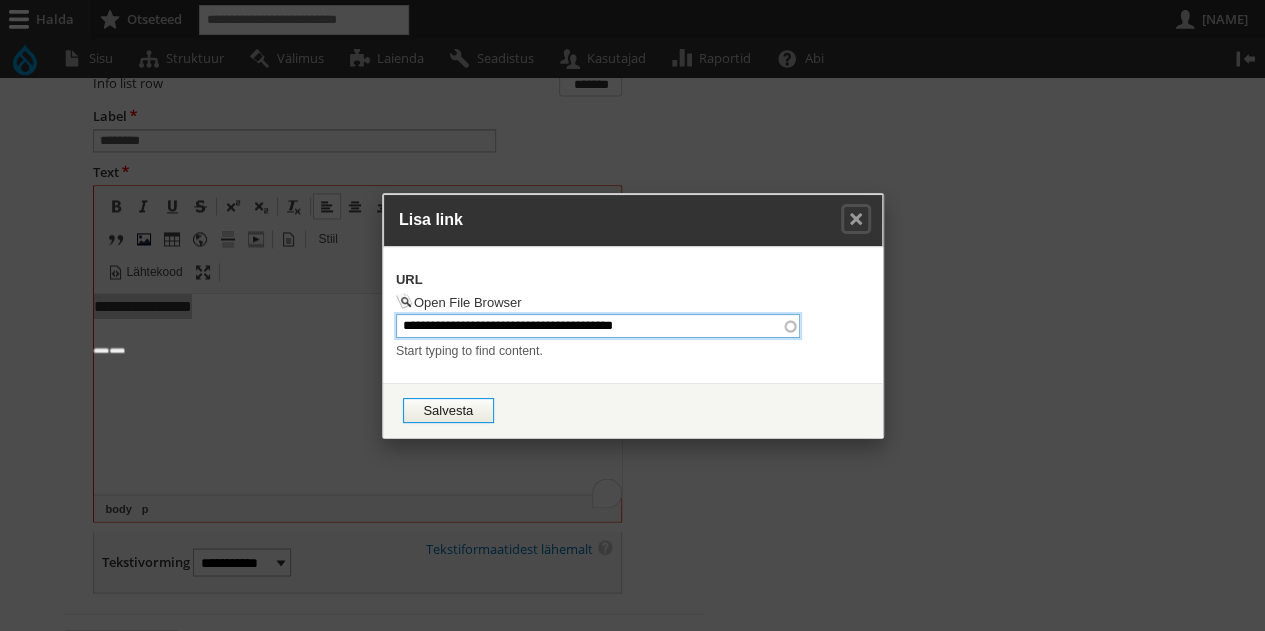 type on "**********" 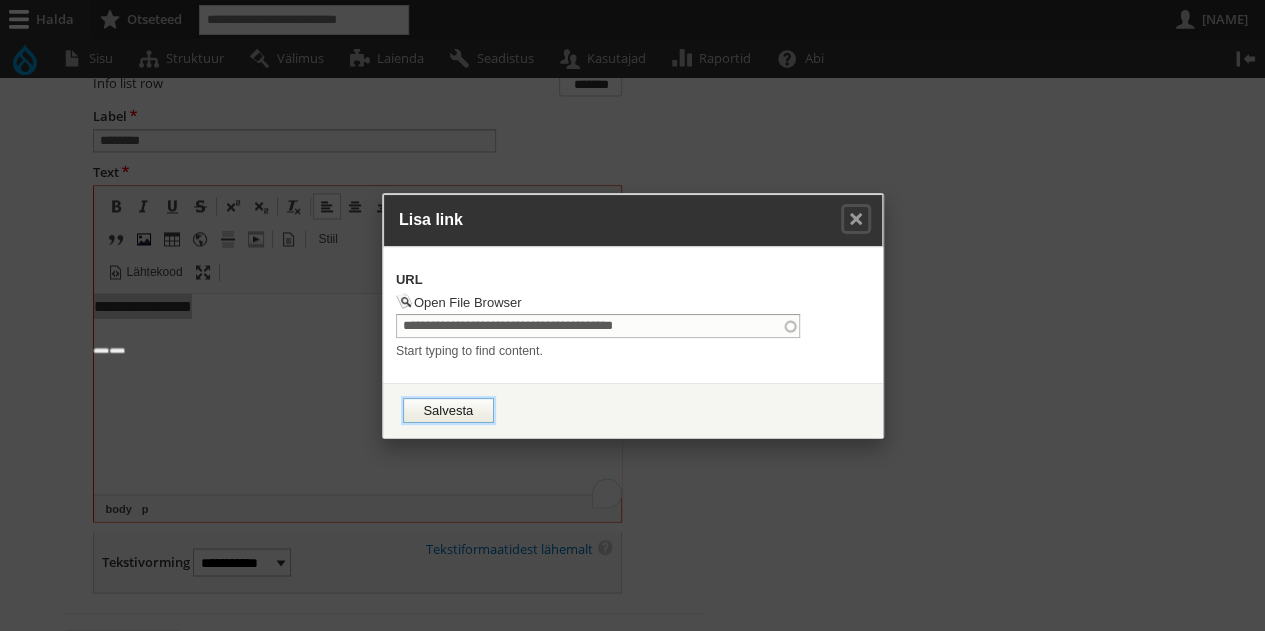 click on "Salvesta" at bounding box center [448, 410] 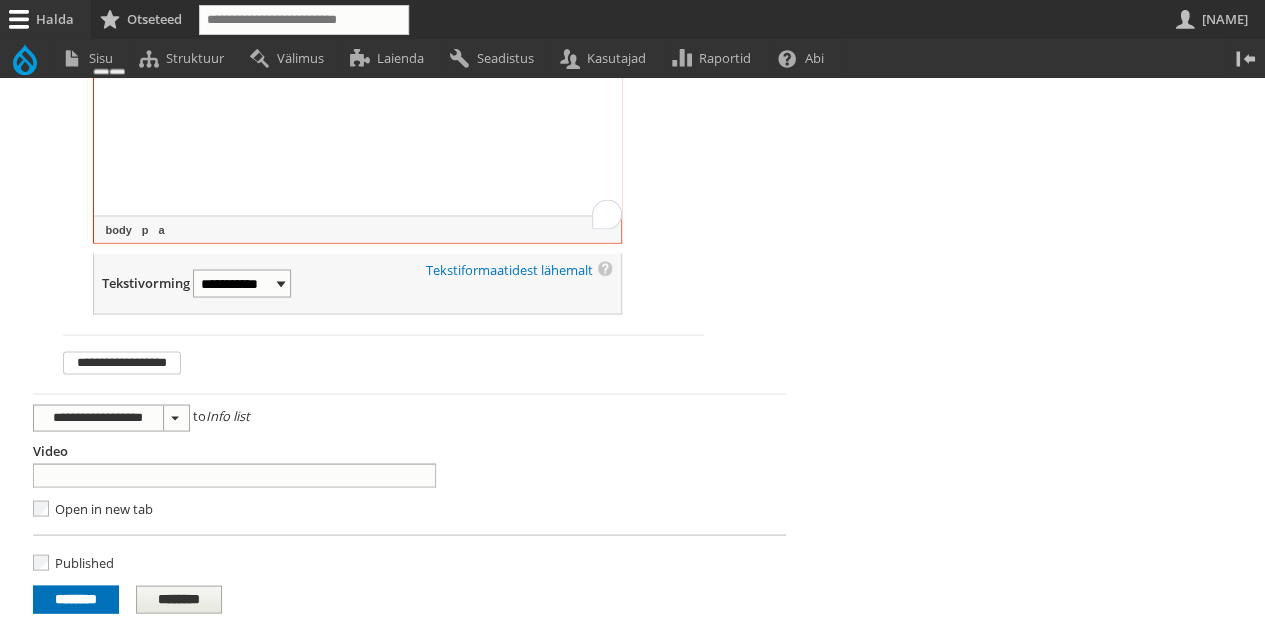 scroll, scrollTop: 1794, scrollLeft: 0, axis: vertical 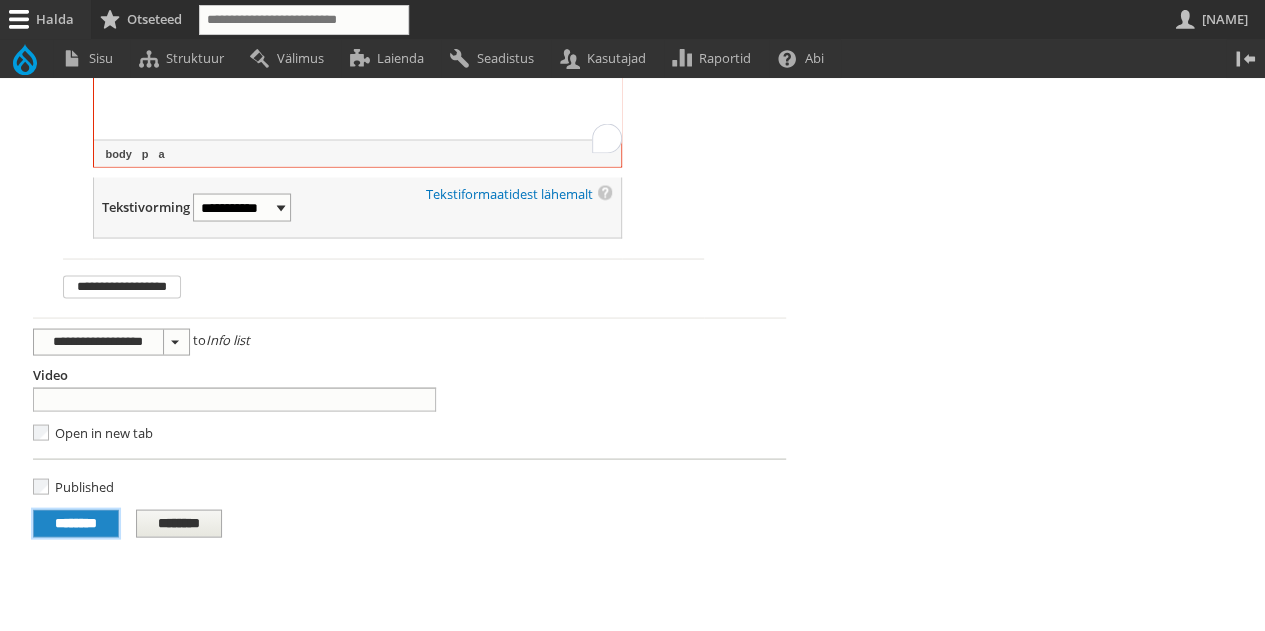 click on "********" at bounding box center [76, 523] 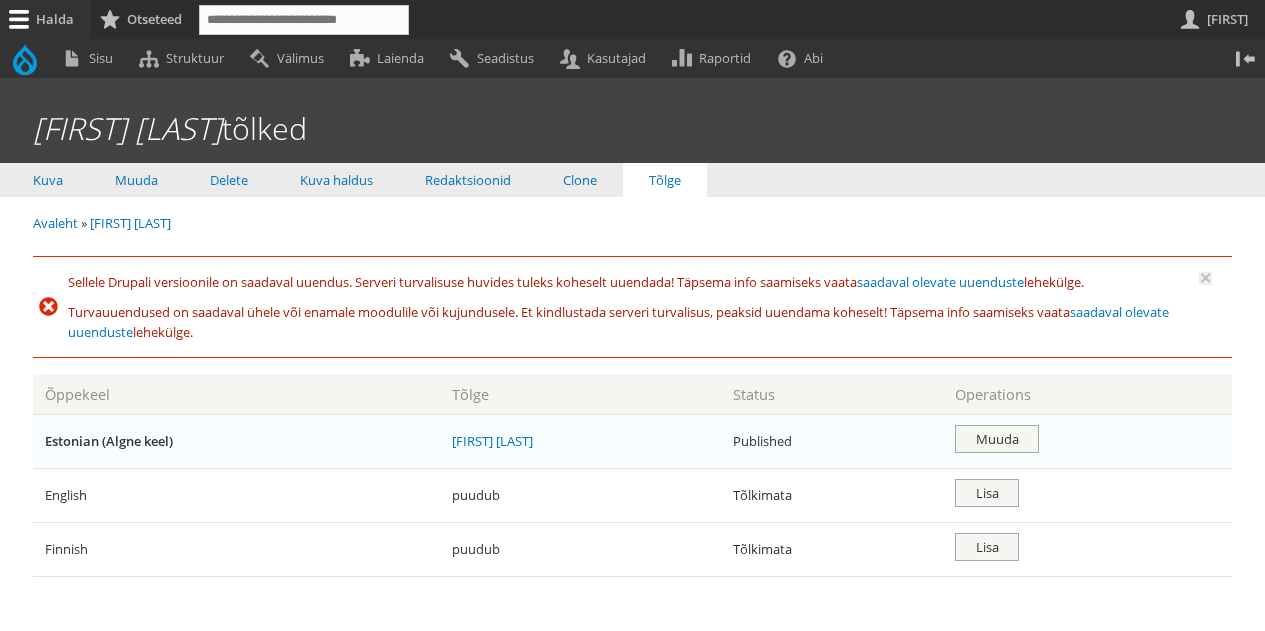 scroll, scrollTop: 0, scrollLeft: 0, axis: both 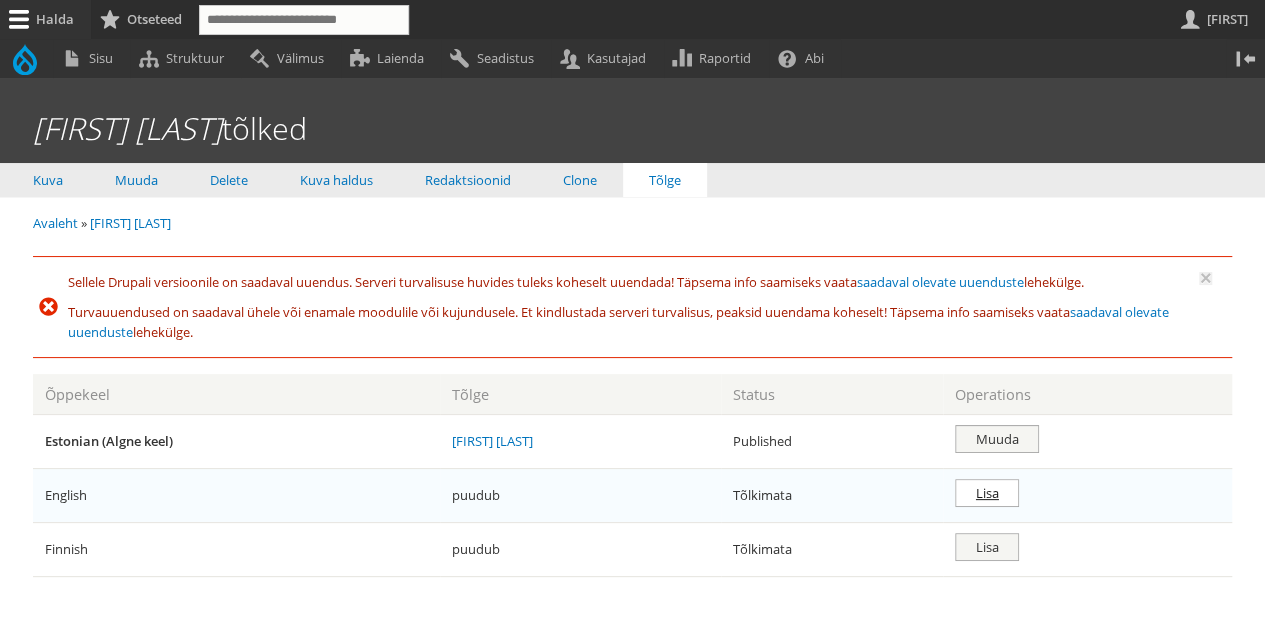 click on "Lisa" at bounding box center [987, 493] 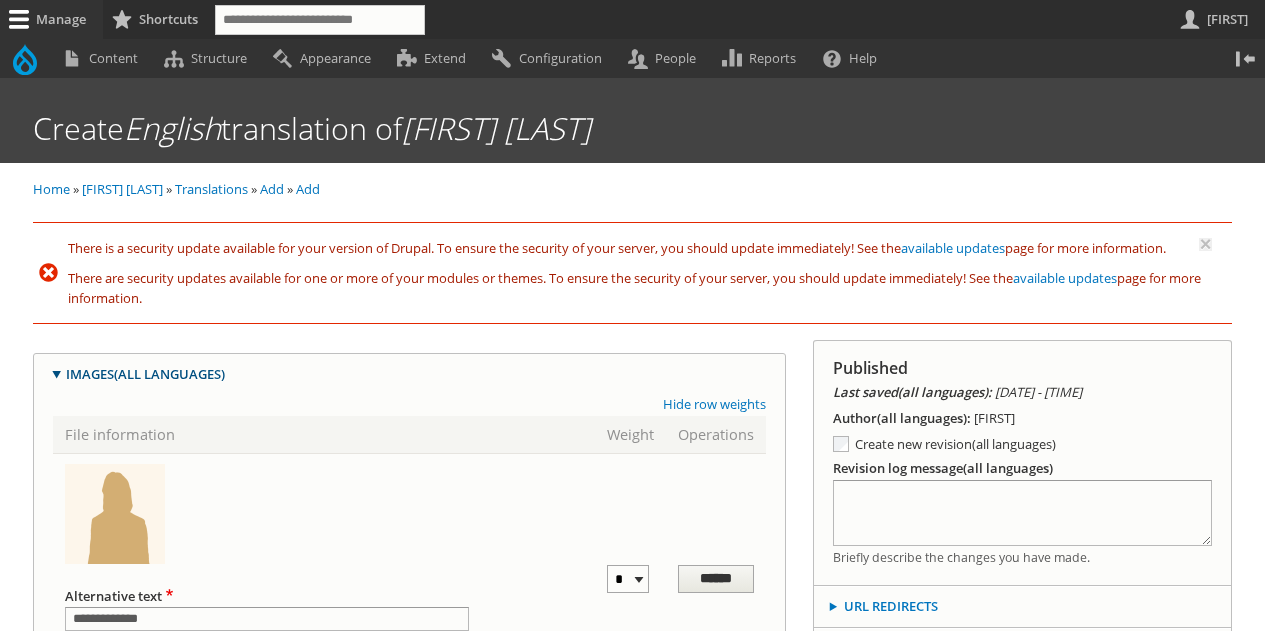 scroll, scrollTop: 112, scrollLeft: 0, axis: vertical 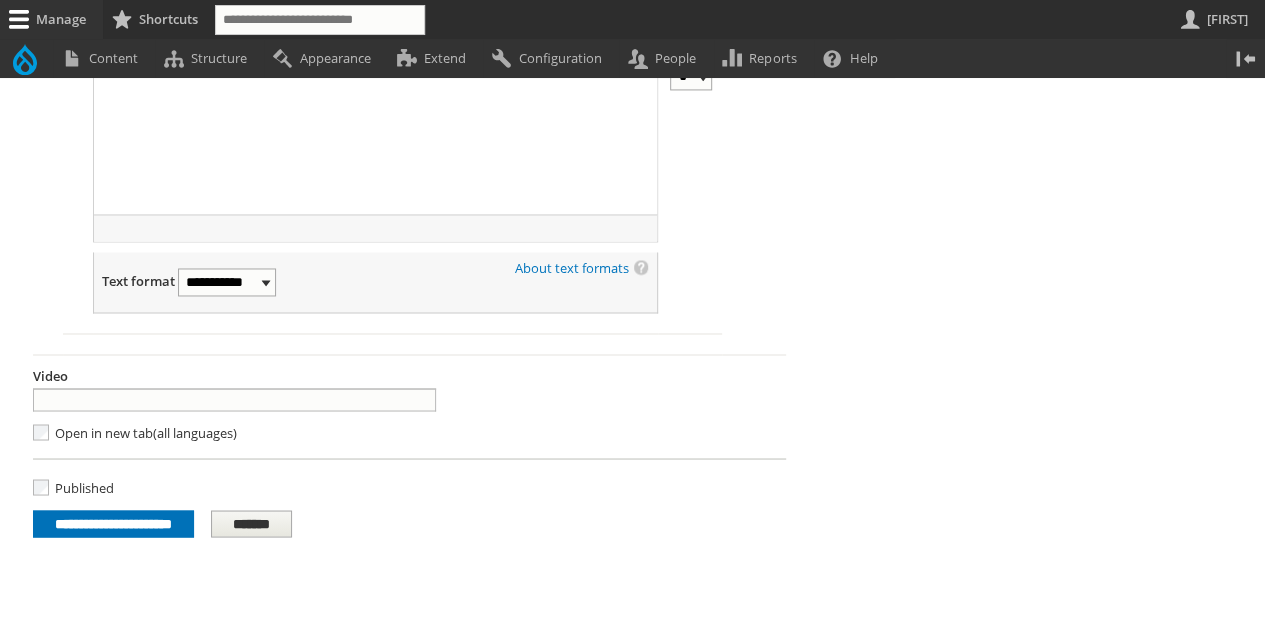 click on "Skip to main content
Toolbar items
Back to site
Manage
Administration menu Tools Index Flush all caches Flush CSS and Javascript Flush plugins cache Flush render cache Flush routing and links cache Flush static cache Flush twig cache Flush views cache Rebuild theme registry Run cron Run updates Logout Content Add content Artikkel Banner Curriculum Galerii Isik Newsletter Issue Sündmus Uudis Vealeht Webform Õpe Comments Files Media Add media Structure Block layout Add custom block Block types Custom block library Comment types Contact forms Add contact form Isiklik kontaktivorm Manage fields Manage form display Manage display Delete Content types Add content type All types Artikkel Manage fields Manage form display Manage display Delete Banner Manage fields Manage form display Manage display Delete Curriculum Manage fields Manage form display Manage display Delete Galerii Isik" at bounding box center (632, -456) 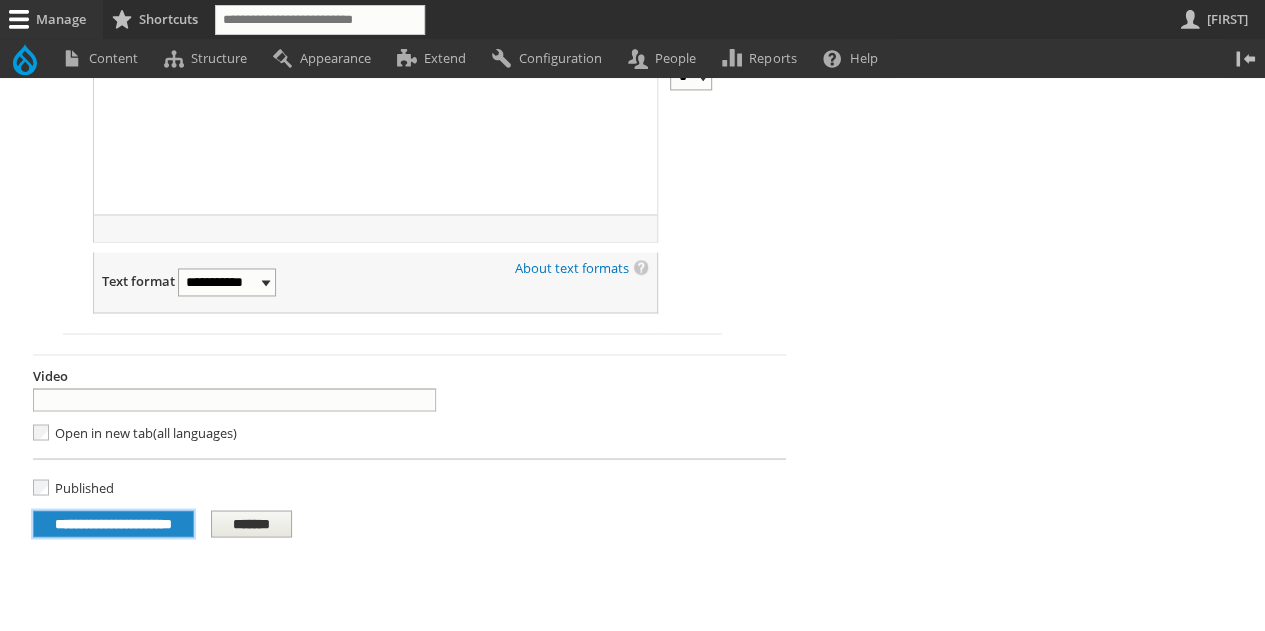 click on "**********" at bounding box center [113, 524] 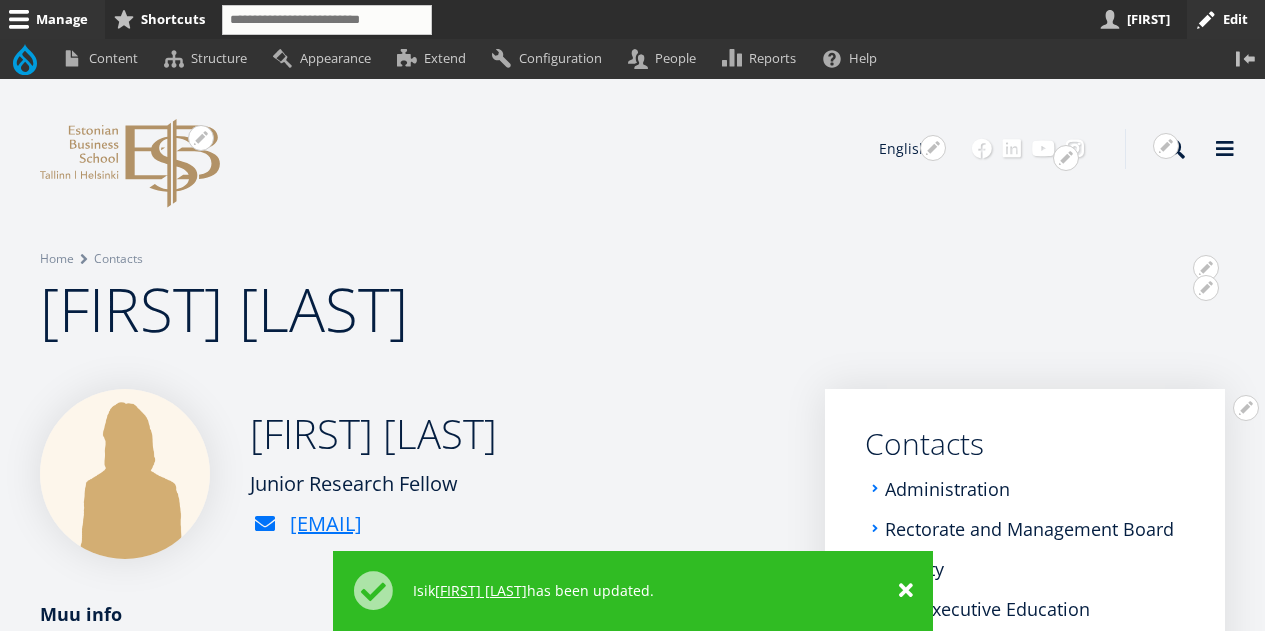 scroll, scrollTop: 136, scrollLeft: 0, axis: vertical 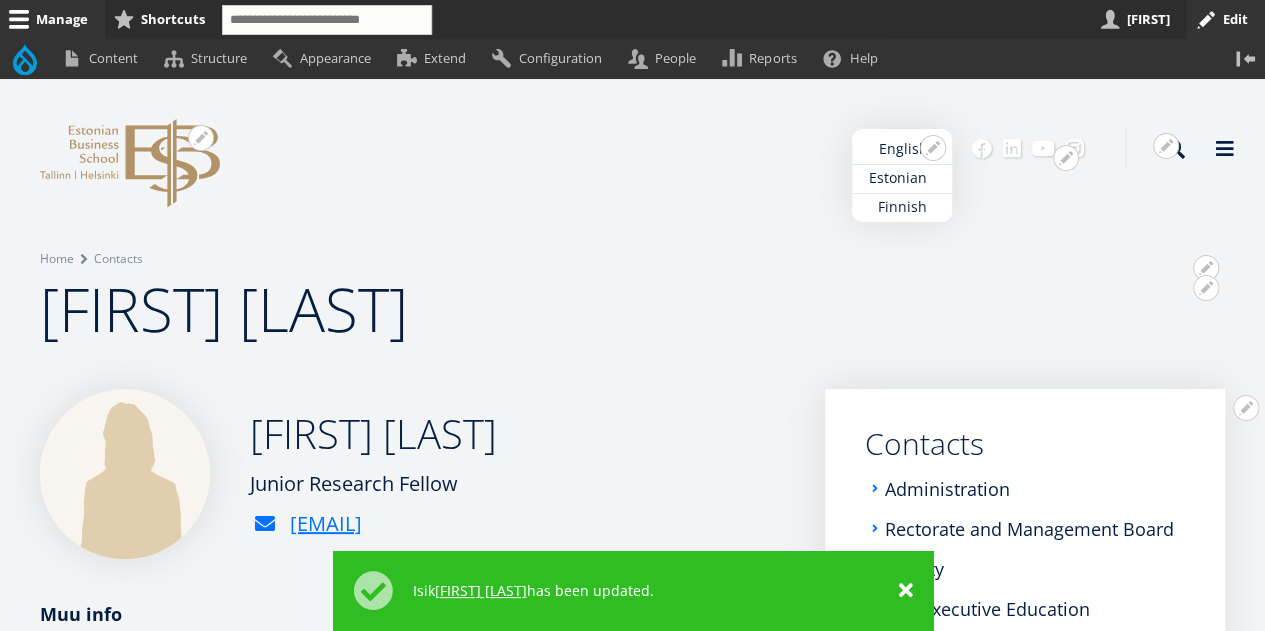 click on "Estonian" at bounding box center [902, 178] 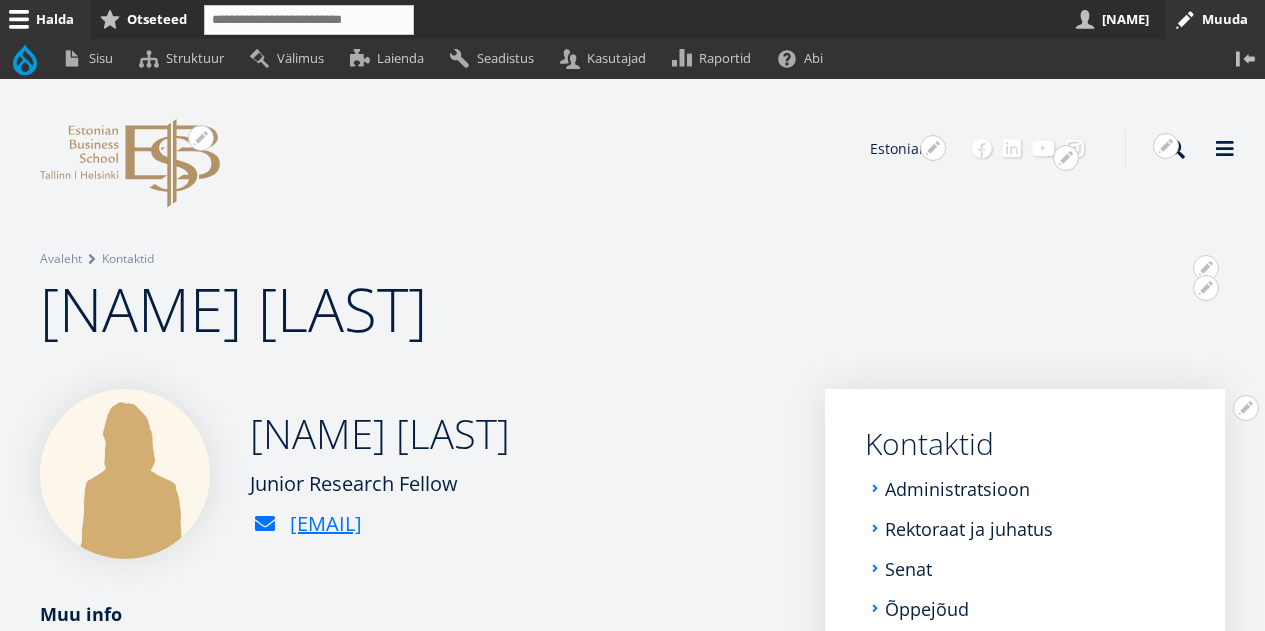 scroll, scrollTop: 0, scrollLeft: 0, axis: both 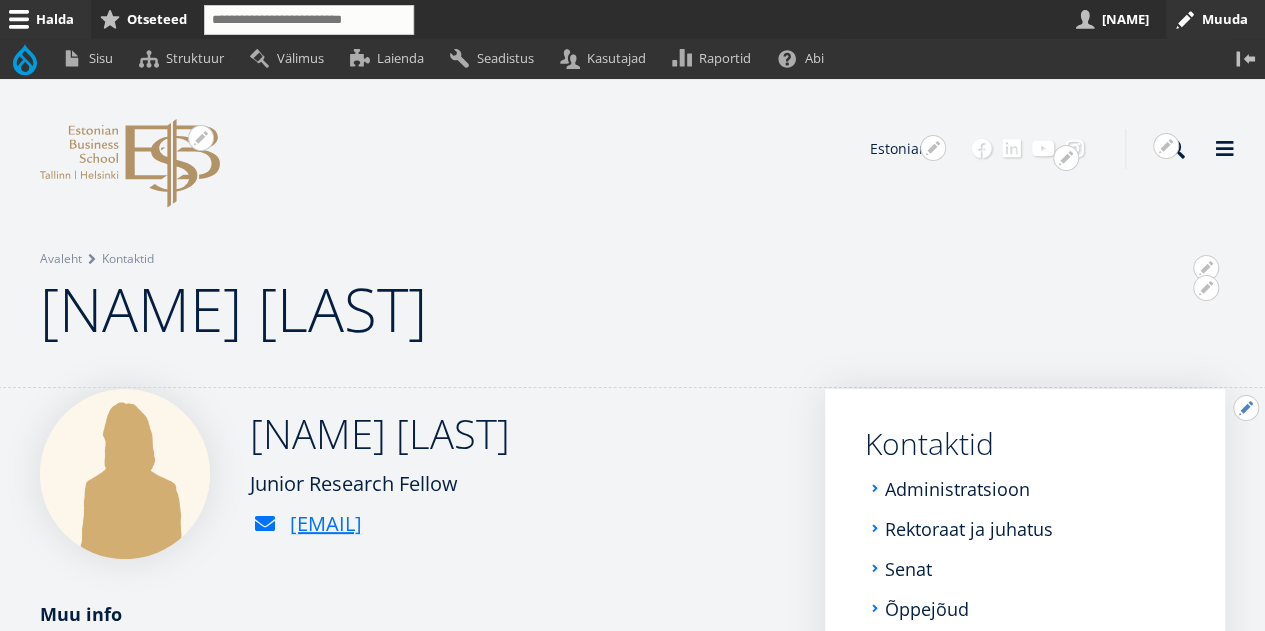 click on "Avatud [NAME] [LAST] seaded" at bounding box center (1246, 408) 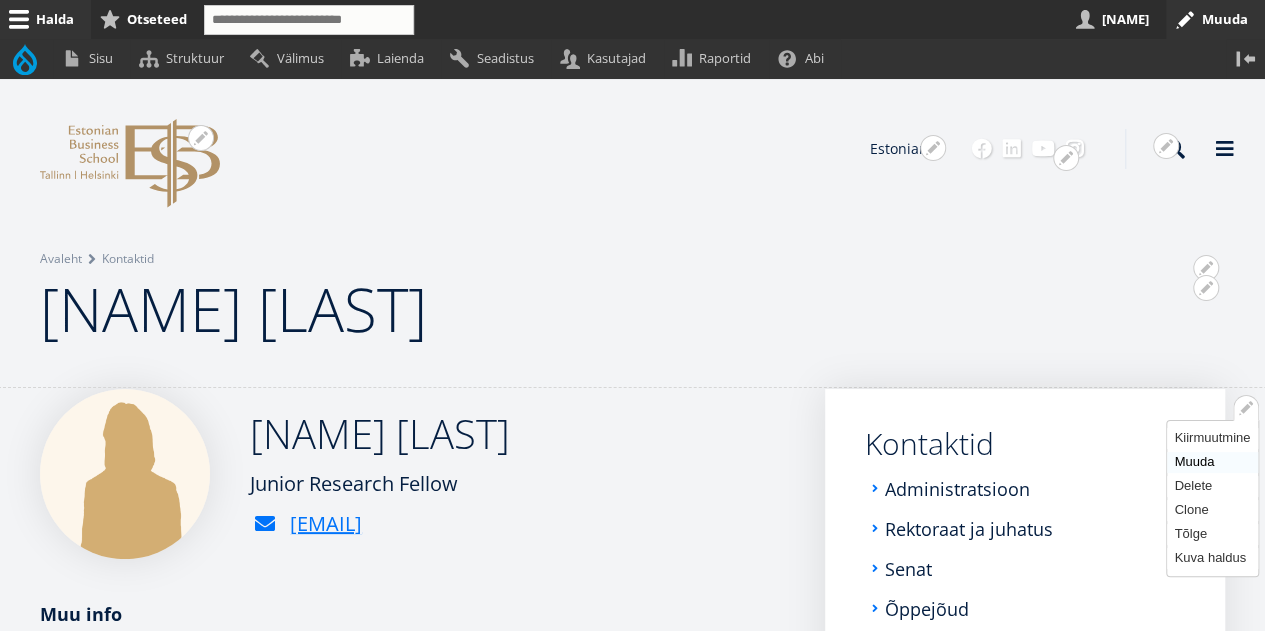 click on "Muuda" at bounding box center [1212, 462] 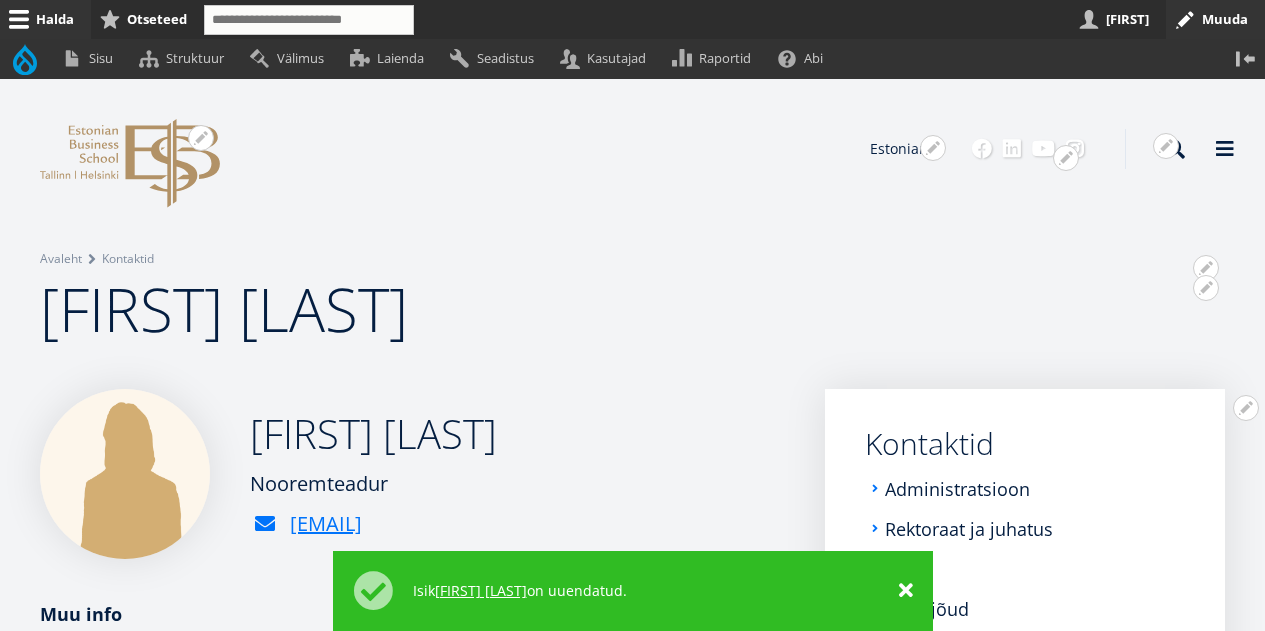 scroll, scrollTop: 0, scrollLeft: 0, axis: both 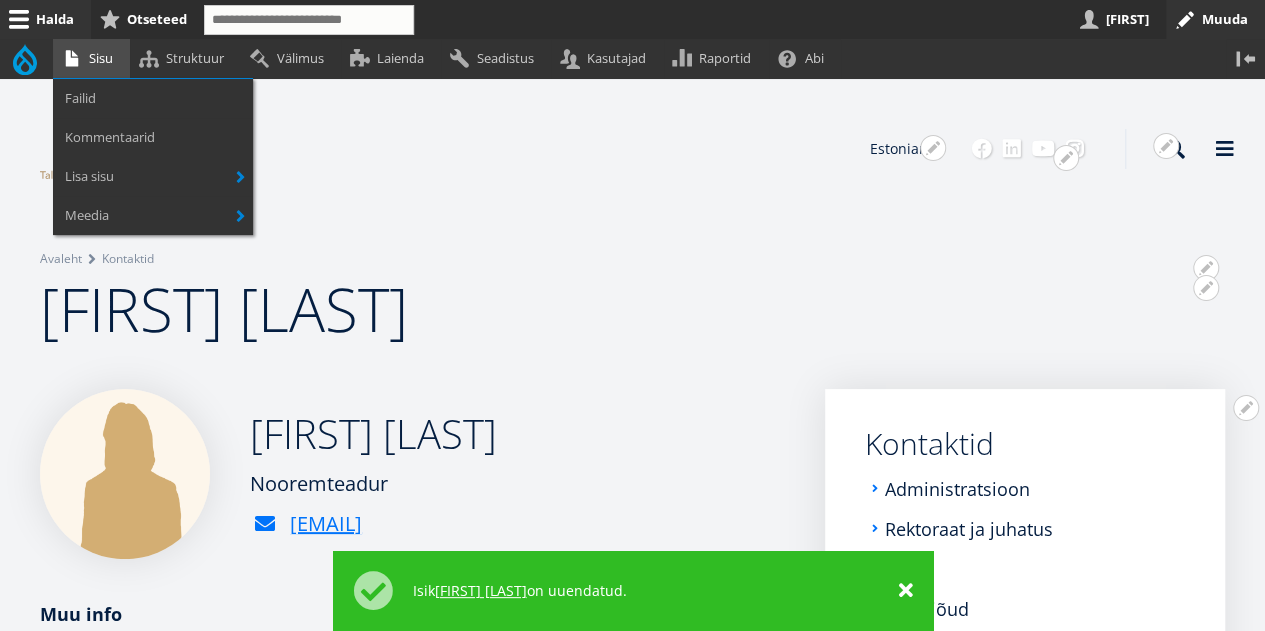 click on "Sisu" at bounding box center (91, 58) 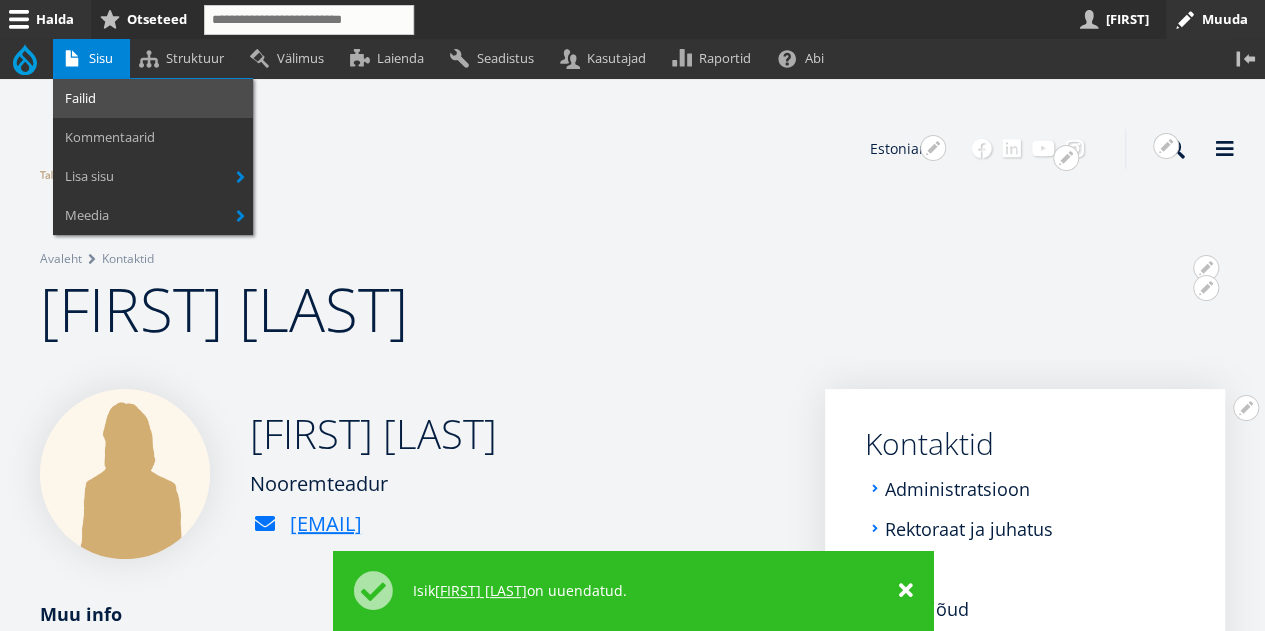 click on "Failid" at bounding box center (153, 98) 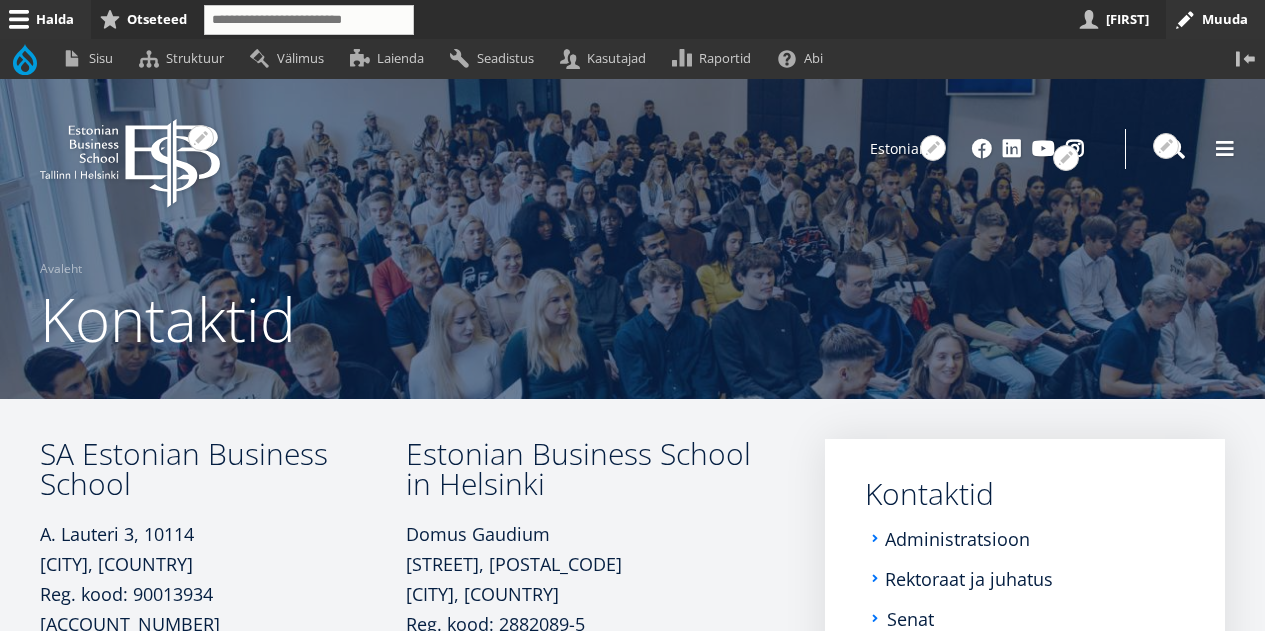 scroll, scrollTop: 285, scrollLeft: 0, axis: vertical 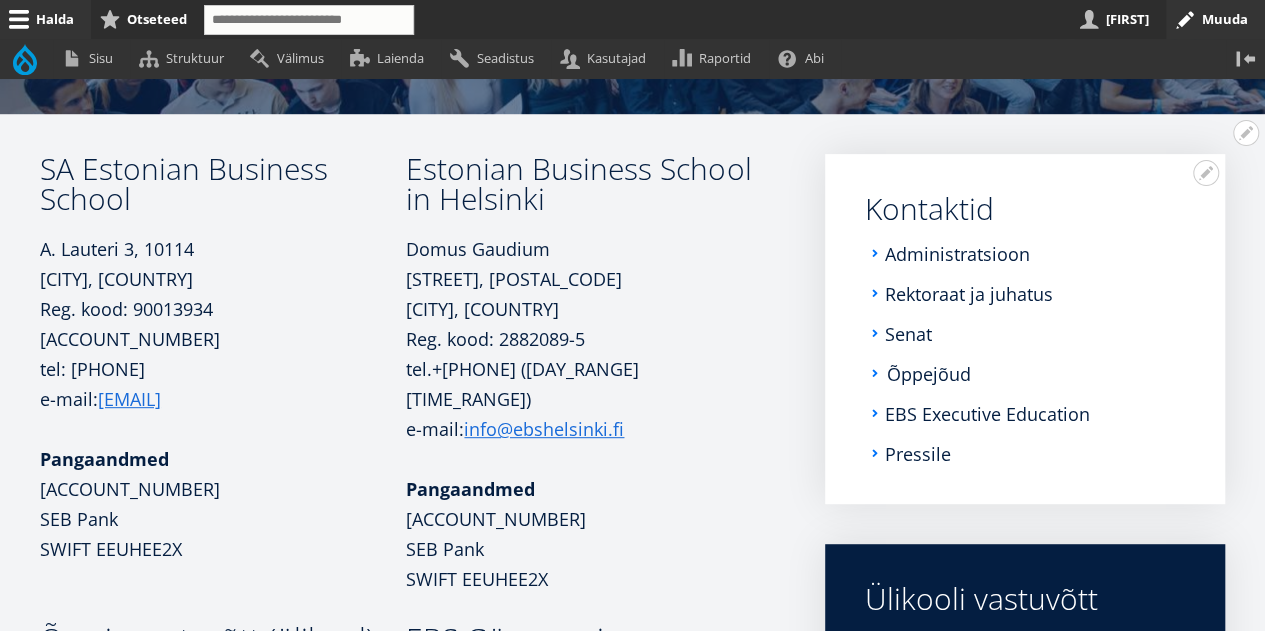 click on "Õppejõud" at bounding box center [929, 374] 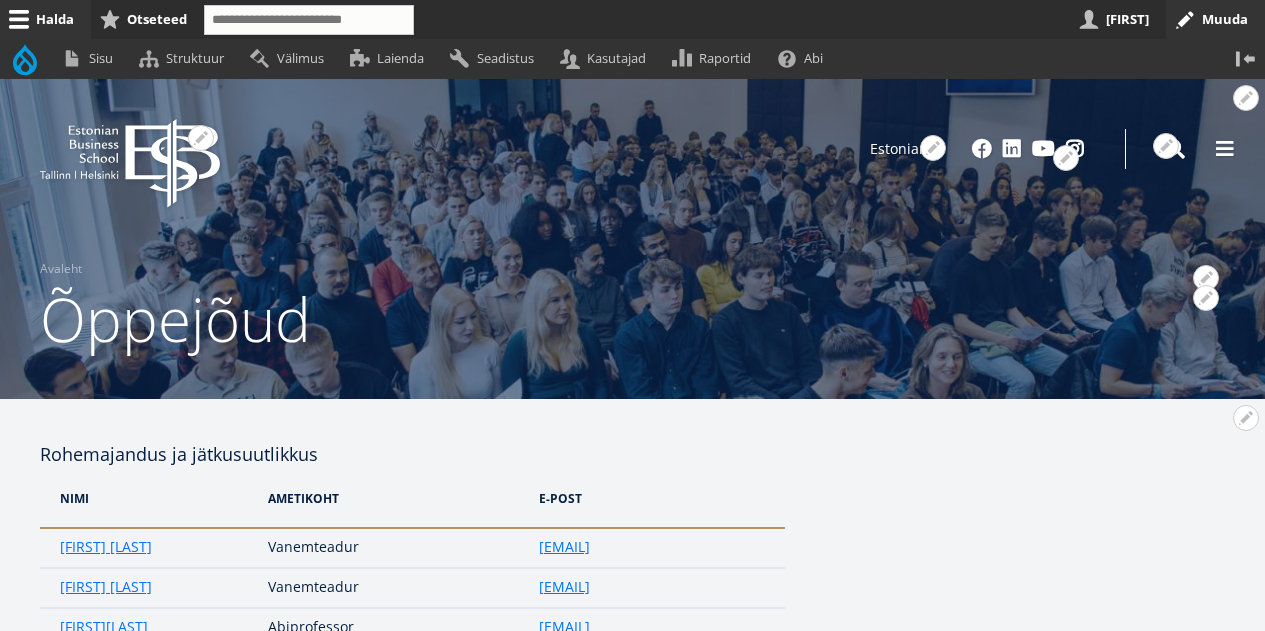 scroll, scrollTop: 0, scrollLeft: 0, axis: both 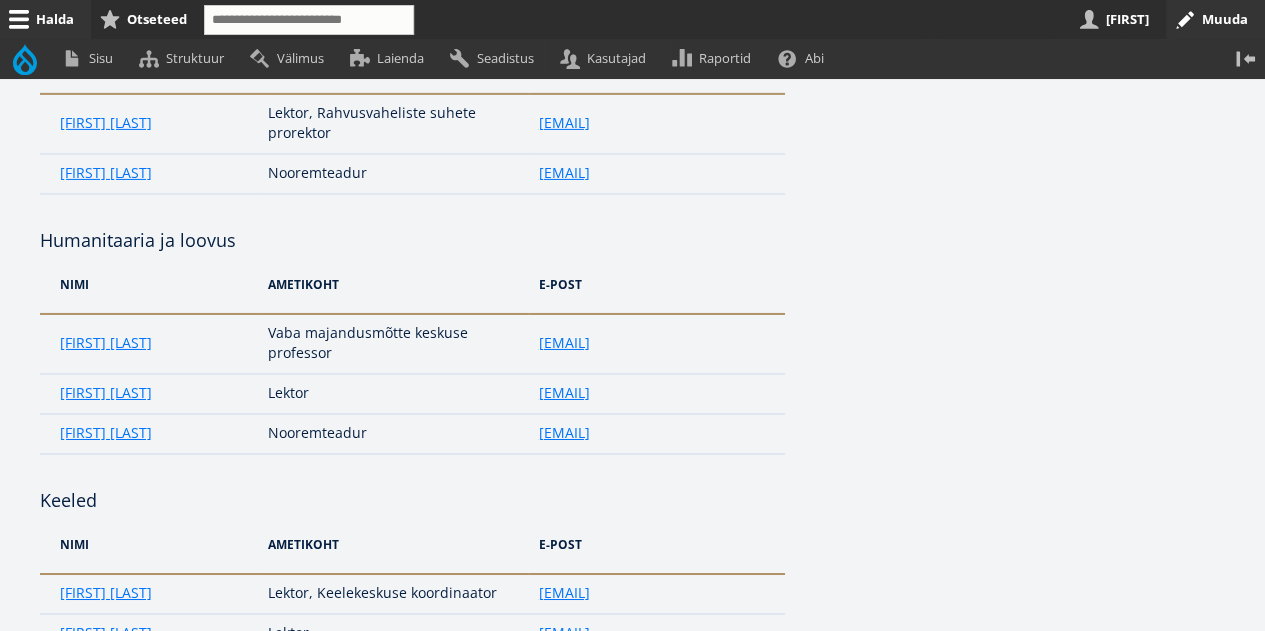 drag, startPoint x: 1268, startPoint y: 67, endPoint x: 1278, endPoint y: 484, distance: 417.11987 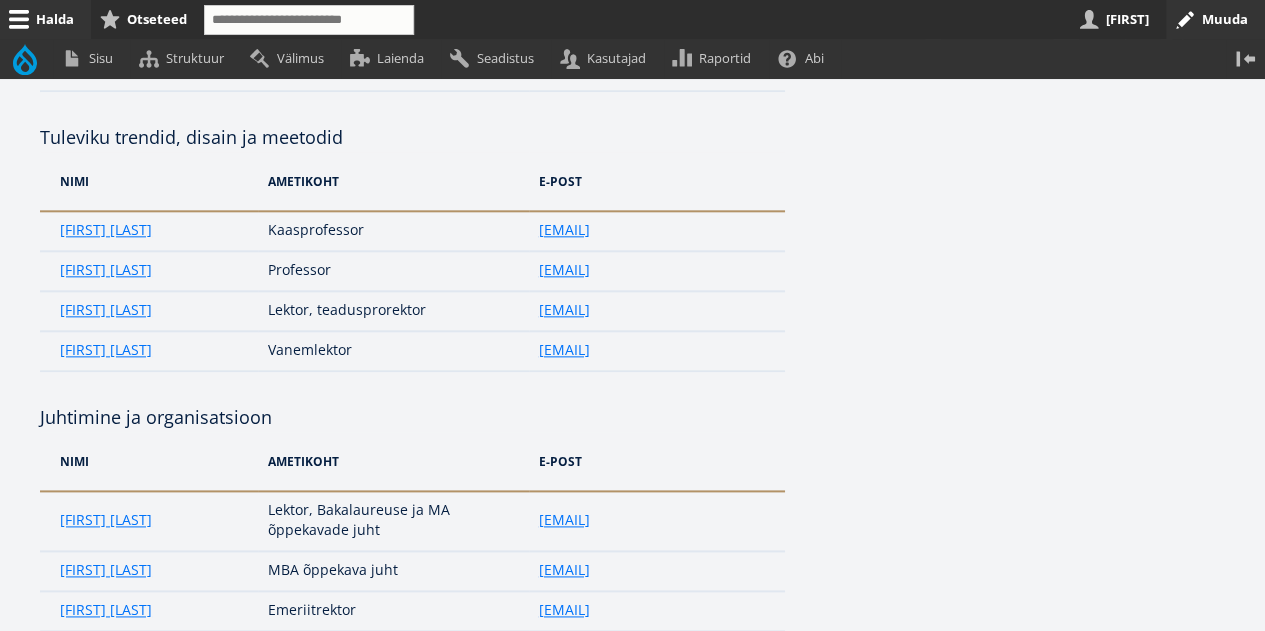 scroll, scrollTop: 0, scrollLeft: 0, axis: both 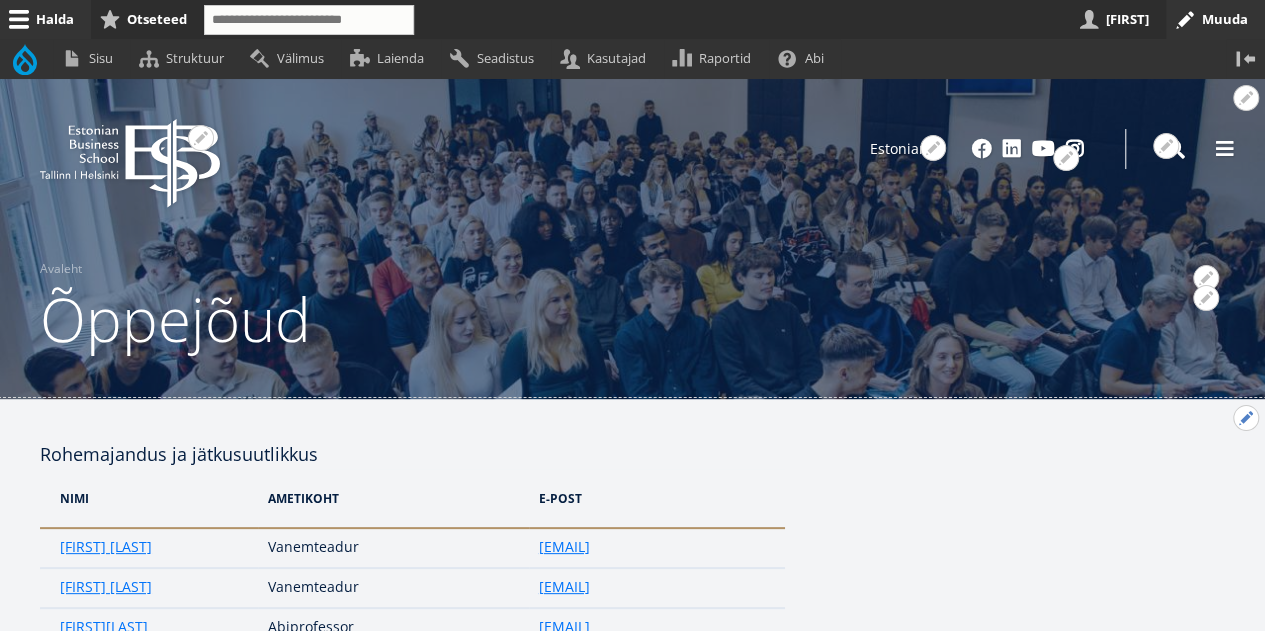 click on "Avatud  seaded" at bounding box center [1246, 418] 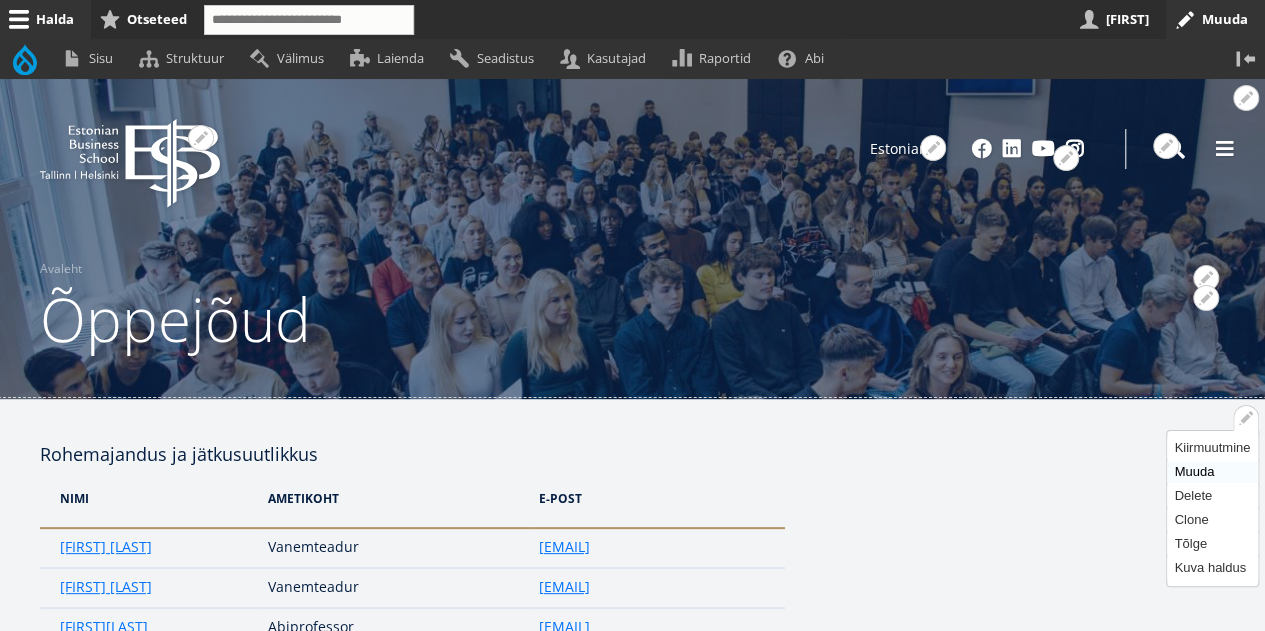 click on "Muuda" at bounding box center [1212, 472] 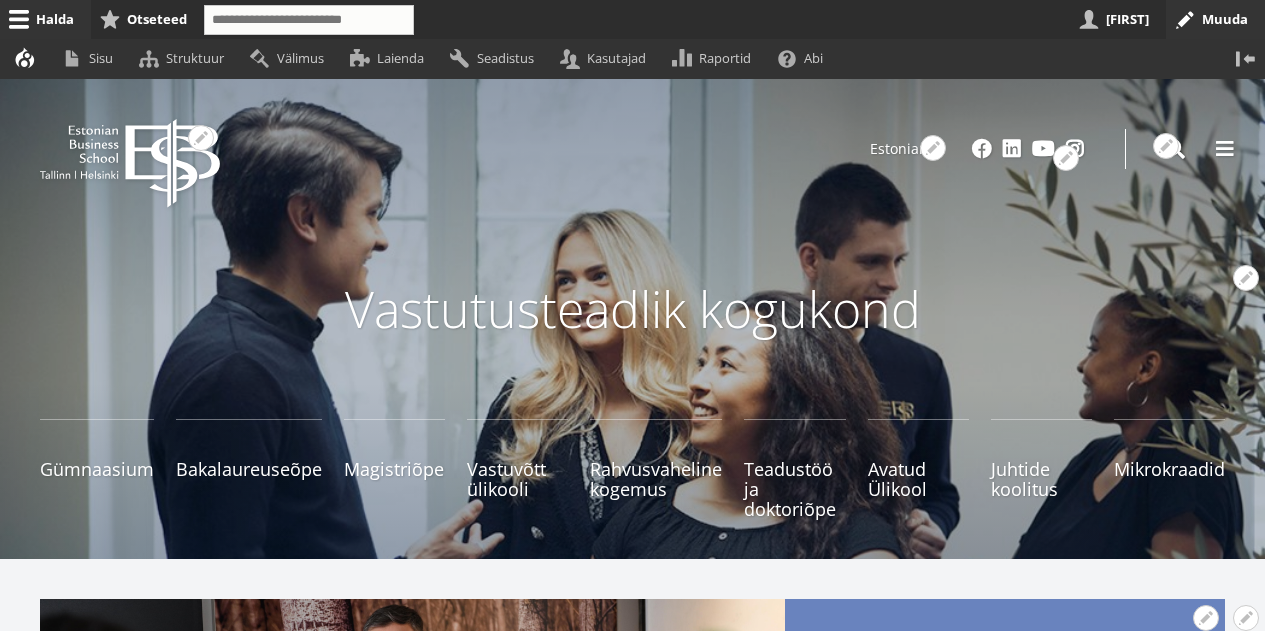 scroll, scrollTop: 0, scrollLeft: 0, axis: both 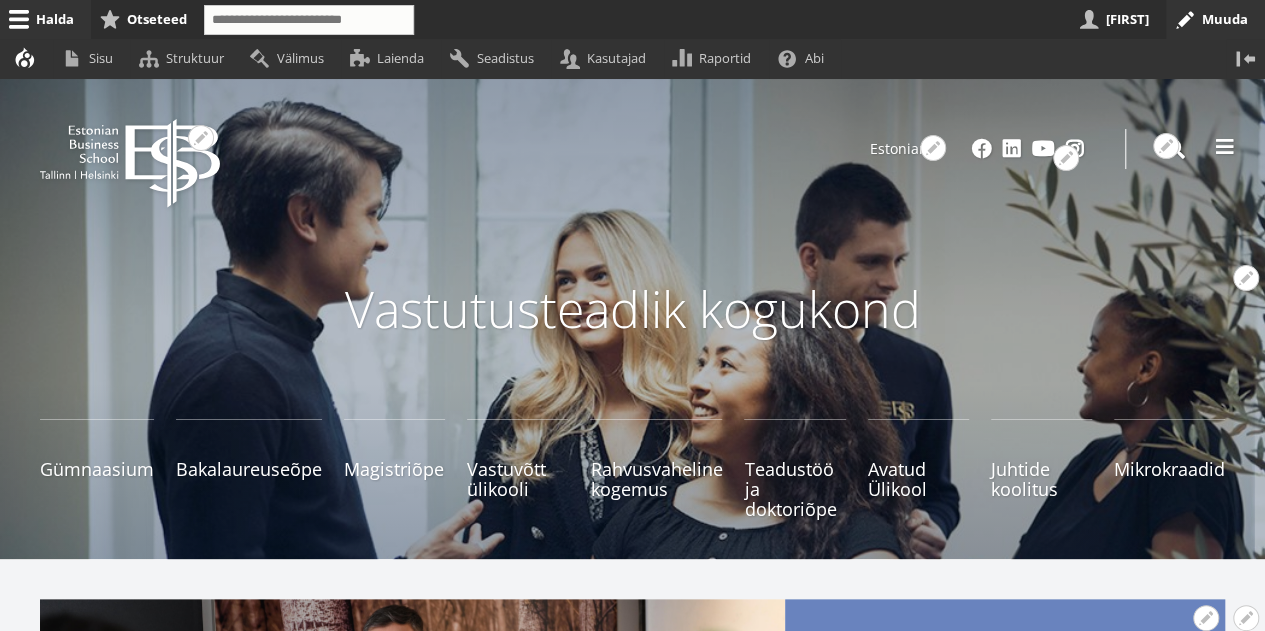 click at bounding box center (1225, 147) 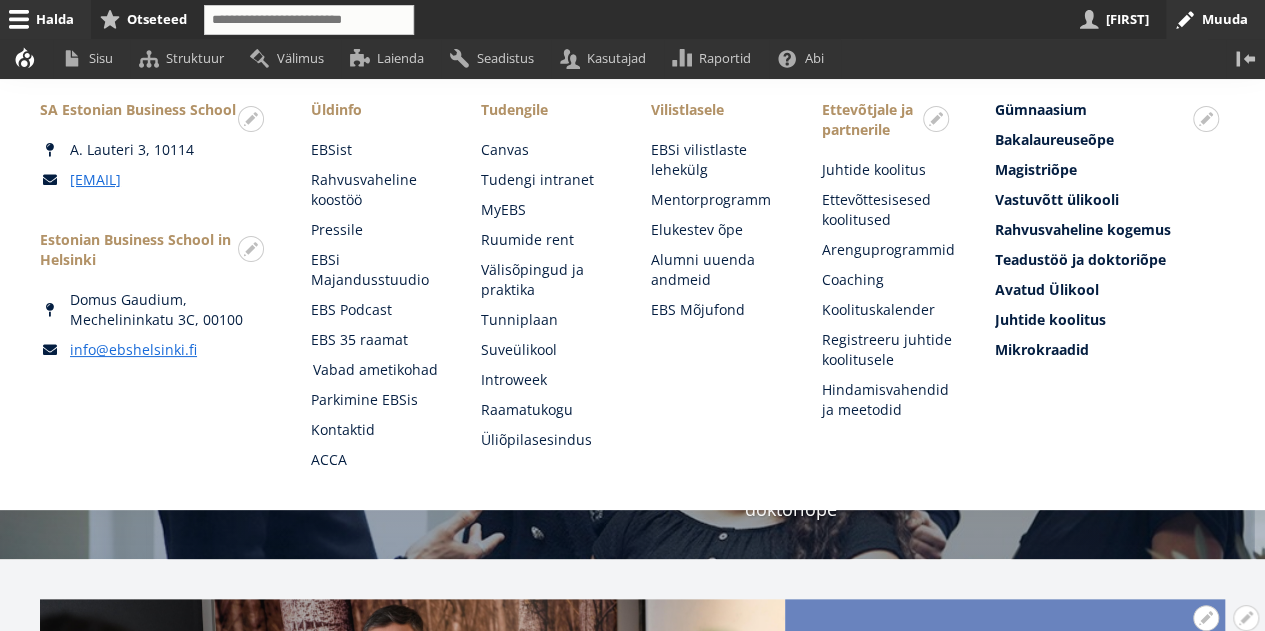 click on "Vabad ametikohad" at bounding box center [377, 370] 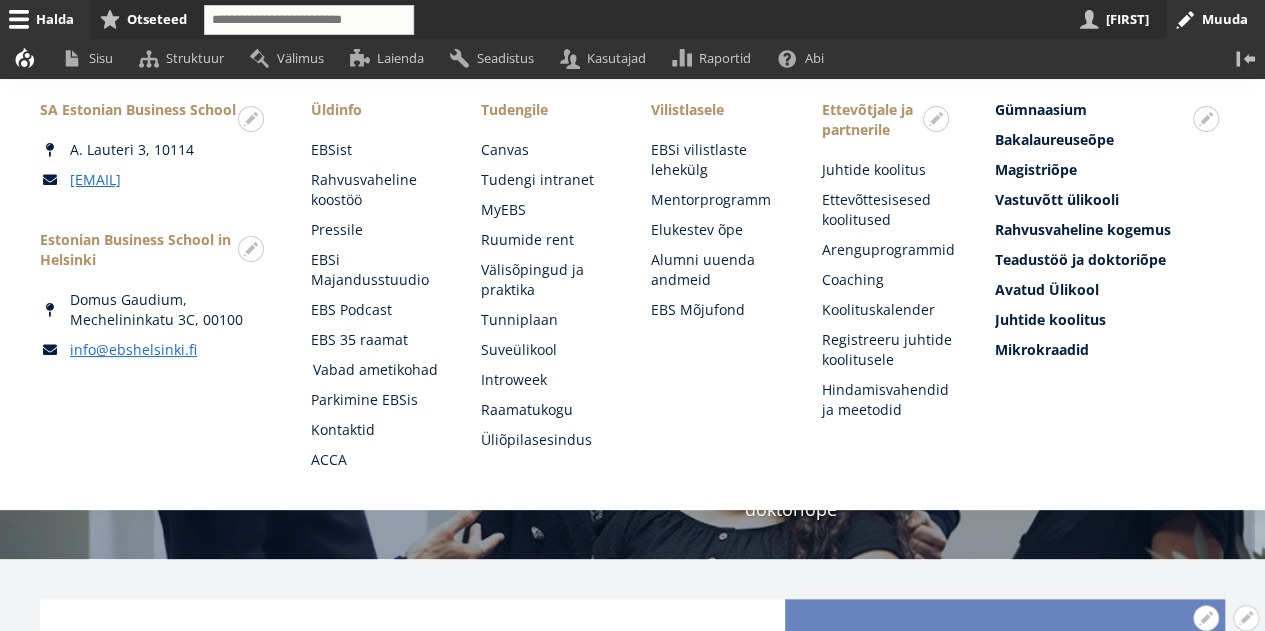 click on "Vabad ametikohad" at bounding box center (377, 370) 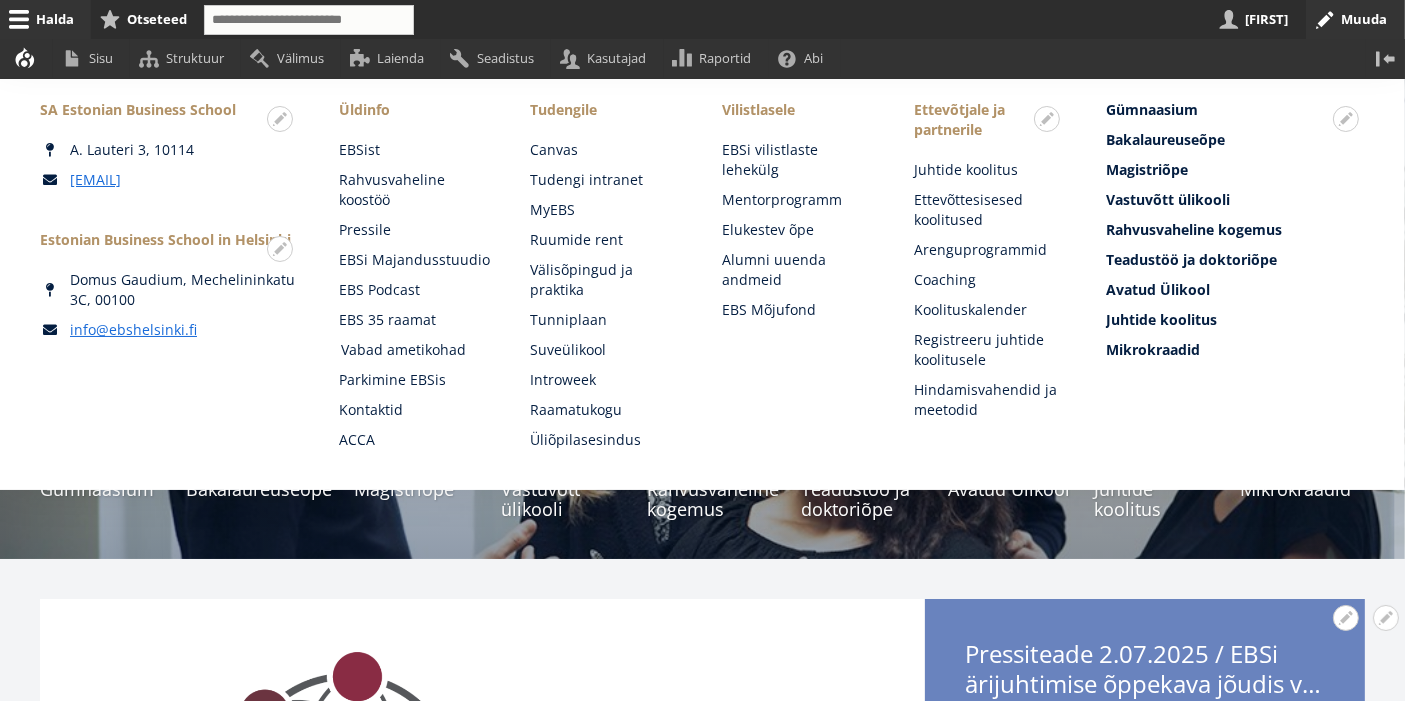 click on "Vabad ametikohad" at bounding box center [417, 350] 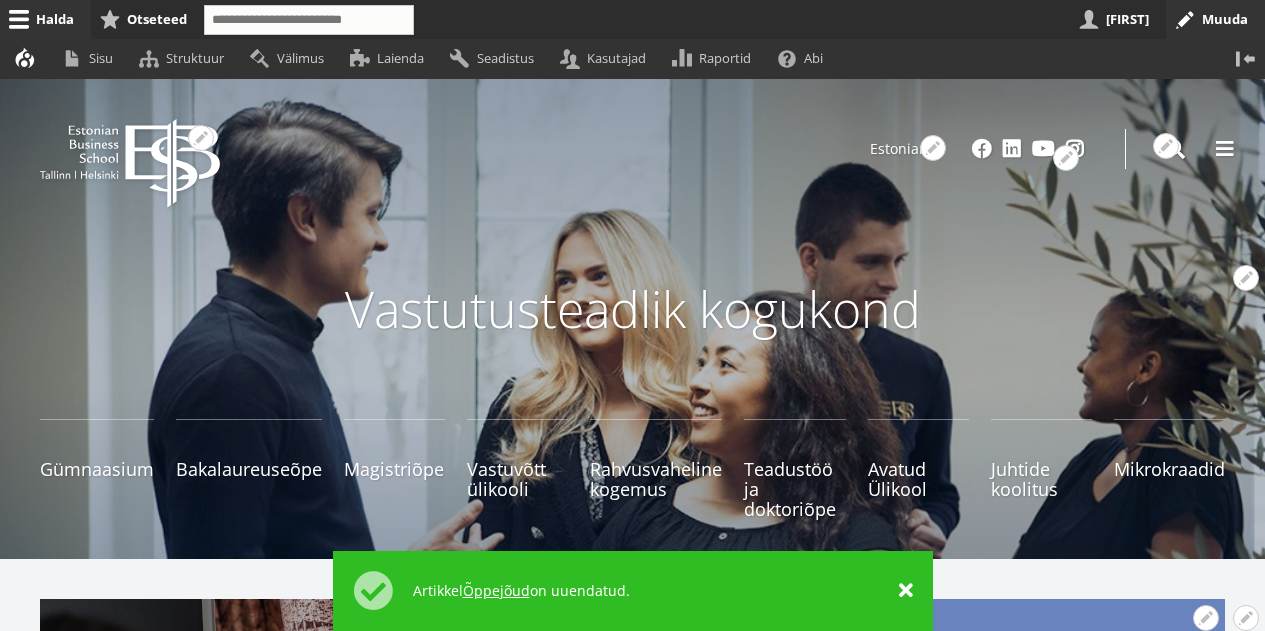 scroll, scrollTop: 0, scrollLeft: 0, axis: both 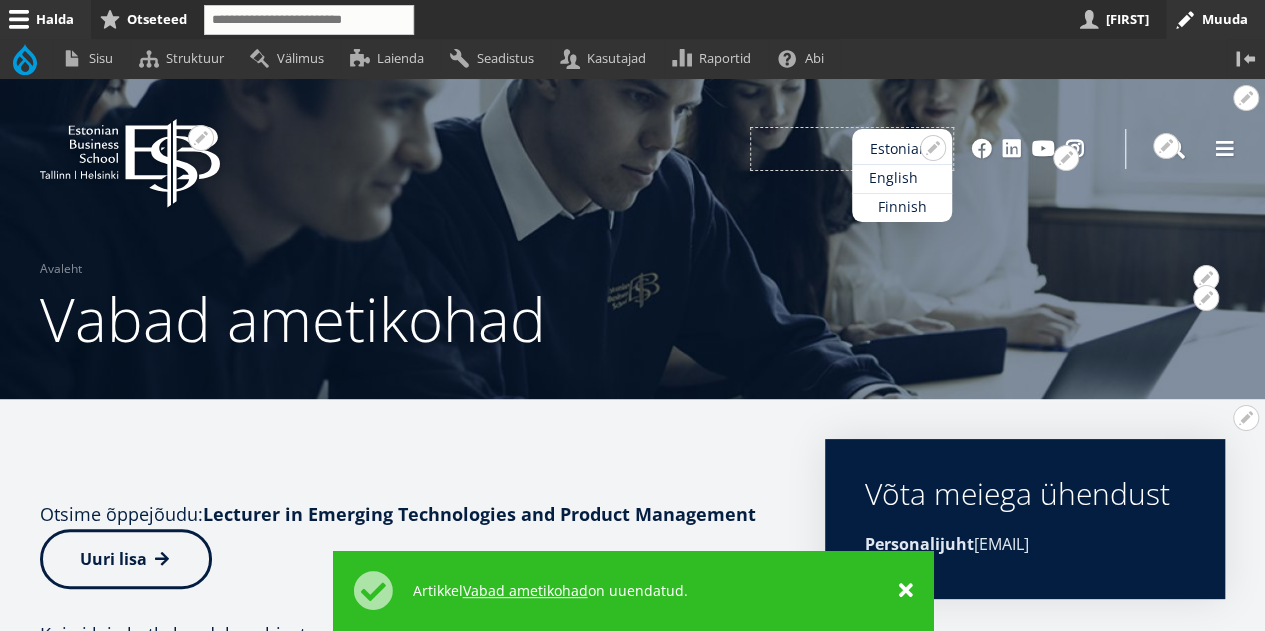 click on "English" at bounding box center (902, 178) 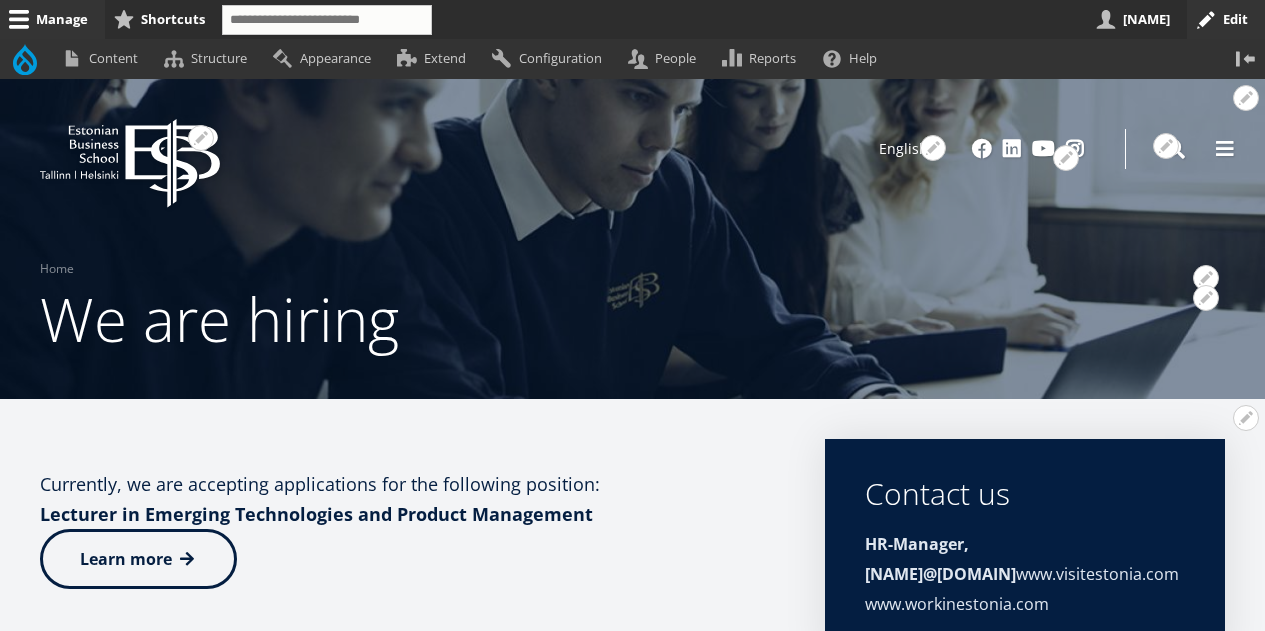 scroll, scrollTop: 0, scrollLeft: 0, axis: both 